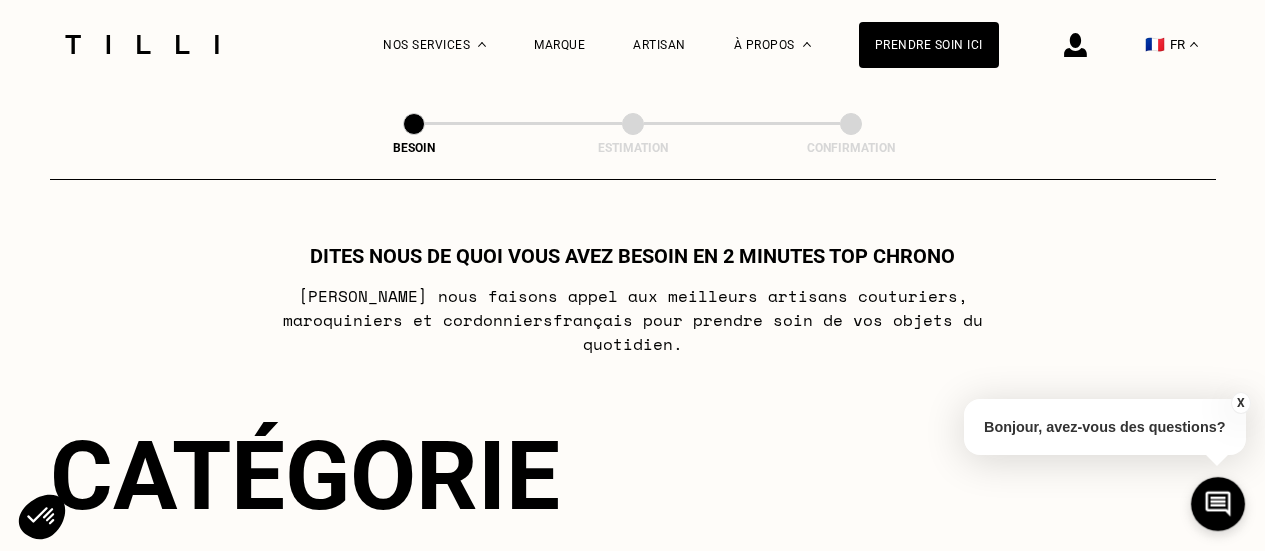 scroll, scrollTop: 0, scrollLeft: 0, axis: both 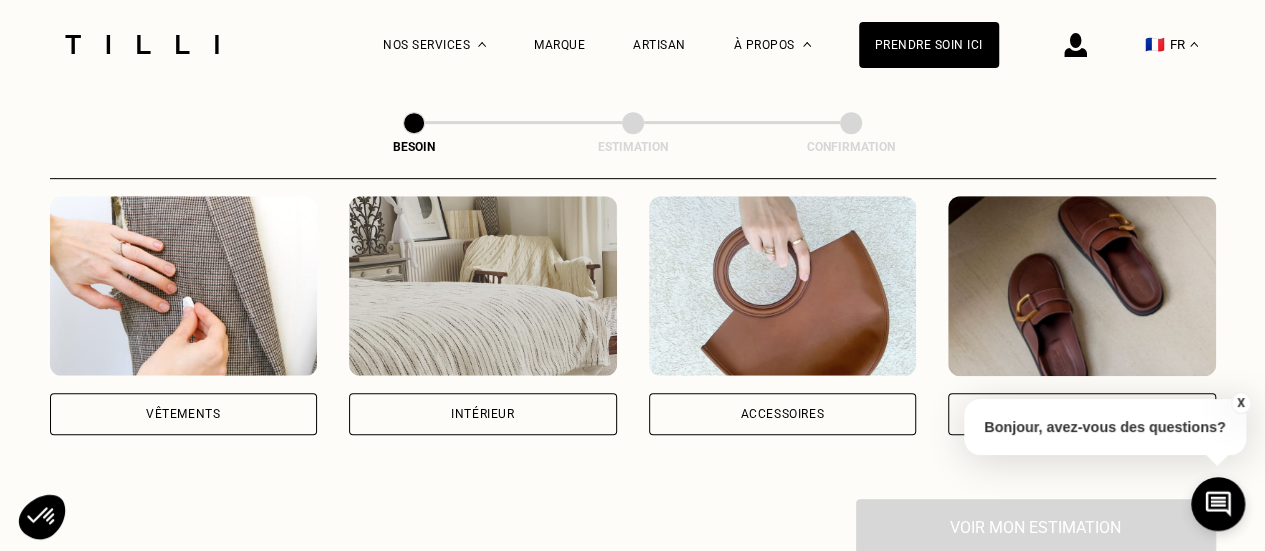 click on "Vêtements" at bounding box center [184, 414] 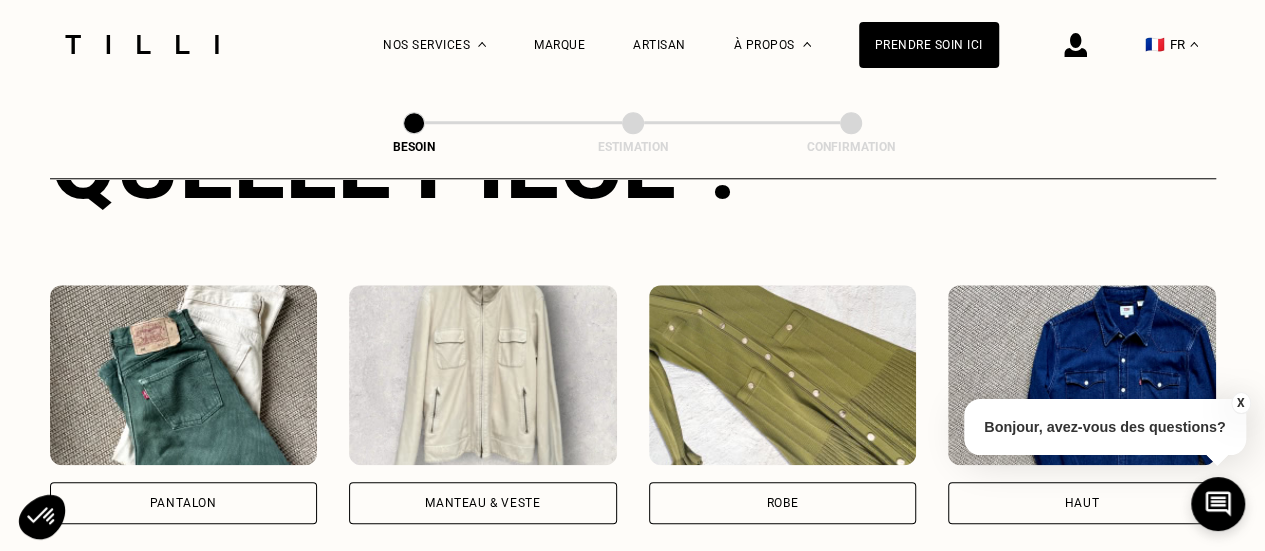 scroll, scrollTop: 954, scrollLeft: 0, axis: vertical 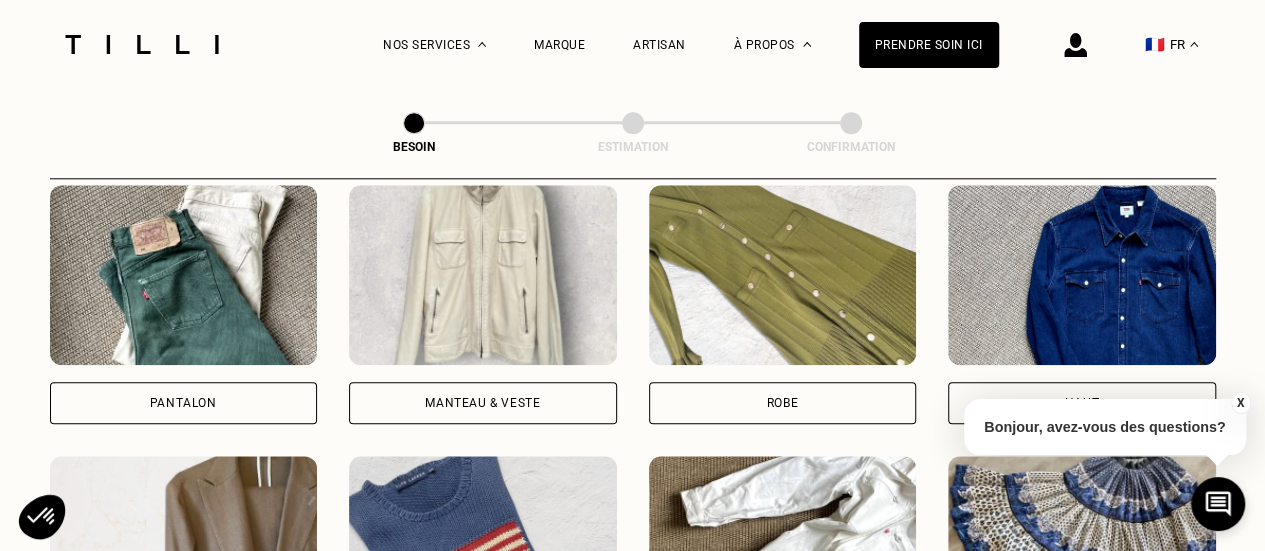 click on "Pantalon" at bounding box center (183, 403) 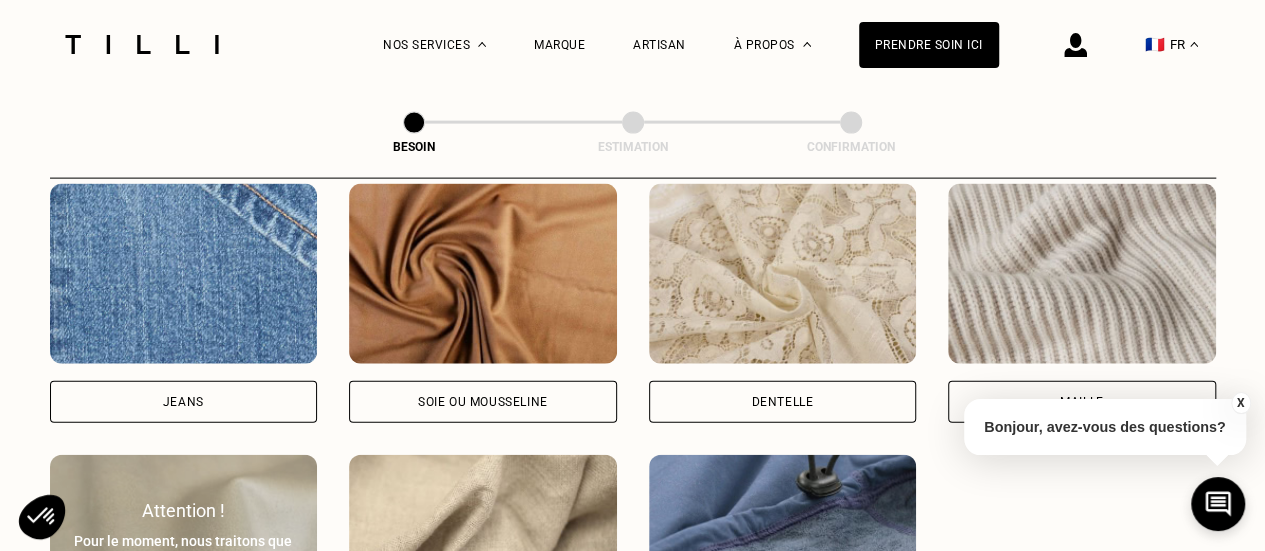 scroll, scrollTop: 2140, scrollLeft: 0, axis: vertical 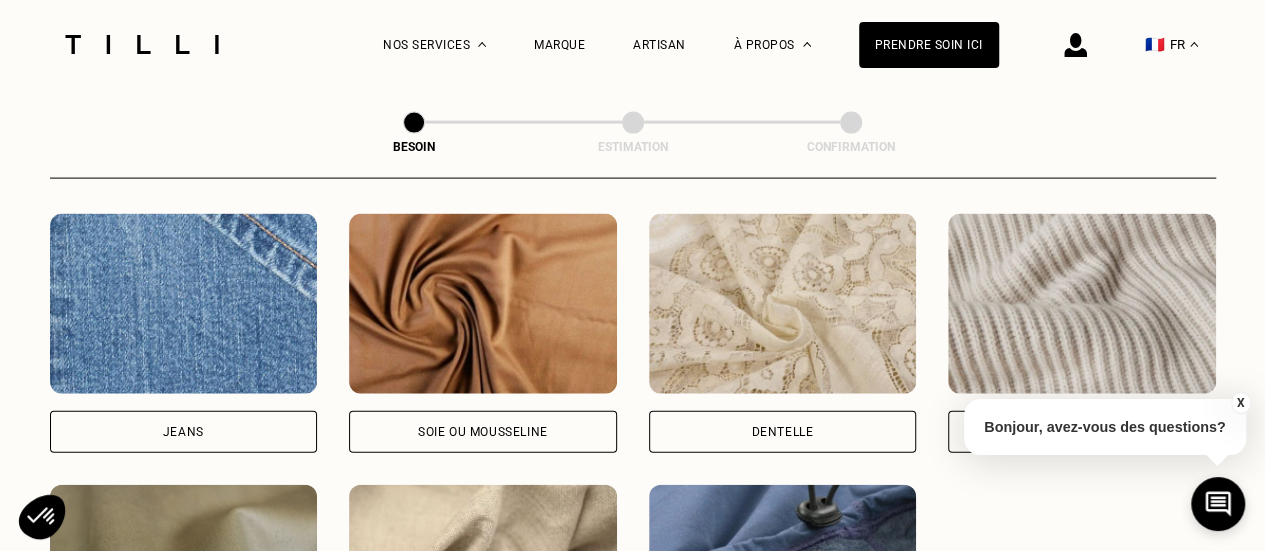 click on "Soie ou mousseline" at bounding box center (483, 432) 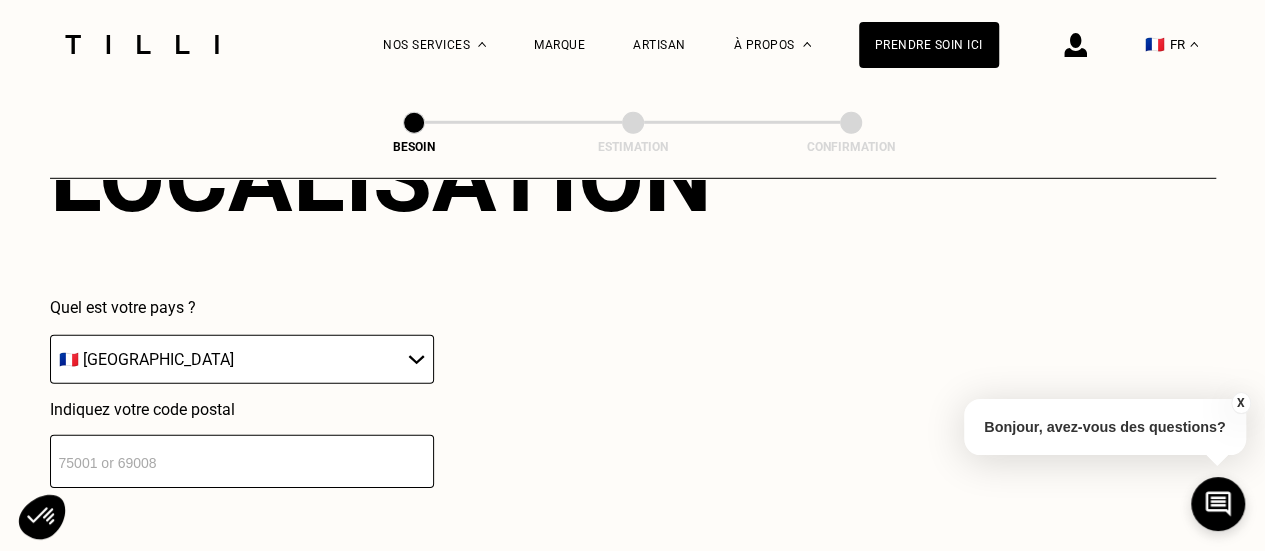 scroll, scrollTop: 2886, scrollLeft: 0, axis: vertical 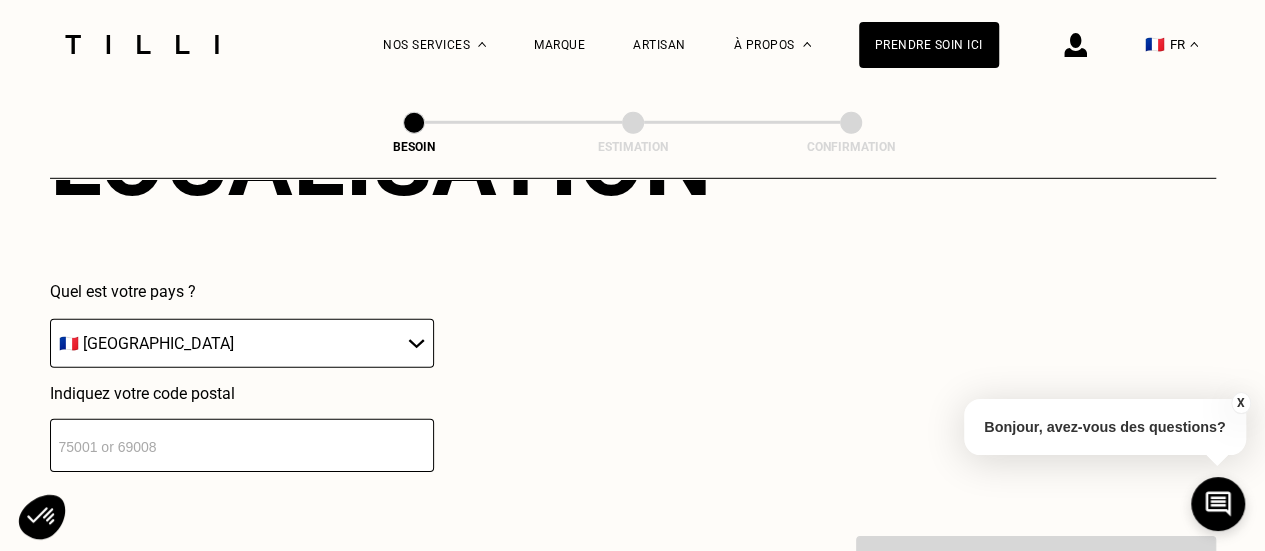click on "Localisation Quel est votre pays ? 🇩🇪   [GEOGRAPHIC_DATA] 🇦🇹   [GEOGRAPHIC_DATA] 🇧🇪   [GEOGRAPHIC_DATA] 🇧🇬   Bulgarie 🇨🇾   Chypre 🇭🇷   Croatie 🇩🇰   [GEOGRAPHIC_DATA] 🇪🇸   [GEOGRAPHIC_DATA] 🇪🇪   [GEOGRAPHIC_DATA] 🇫🇮   [GEOGRAPHIC_DATA] 🇫🇷   [GEOGRAPHIC_DATA] 🇬🇷   [GEOGRAPHIC_DATA] 🇭🇺   [GEOGRAPHIC_DATA] 🇮🇪   [GEOGRAPHIC_DATA] 🇮🇹   [GEOGRAPHIC_DATA] 🇱🇻   [GEOGRAPHIC_DATA] 🇱🇮   [GEOGRAPHIC_DATA] 🇱🇹   [GEOGRAPHIC_DATA] 🇱🇺   [GEOGRAPHIC_DATA] 🇲🇹   [GEOGRAPHIC_DATA] 🇳🇴   [GEOGRAPHIC_DATA] 🇳🇱   [GEOGRAPHIC_DATA] 🇵🇱   [GEOGRAPHIC_DATA] 🇵🇹   [GEOGRAPHIC_DATA] 🇨🇿   [GEOGRAPHIC_DATA] 🇷🇴   [GEOGRAPHIC_DATA] 🇬🇧   [GEOGRAPHIC_DATA] 🇸🇰   Slovaquie 🇸🇮   [GEOGRAPHIC_DATA] 🇸🇪   [GEOGRAPHIC_DATA] 🇨🇭   [GEOGRAPHIC_DATA] Indiquez votre code postal" at bounding box center [633, 289] 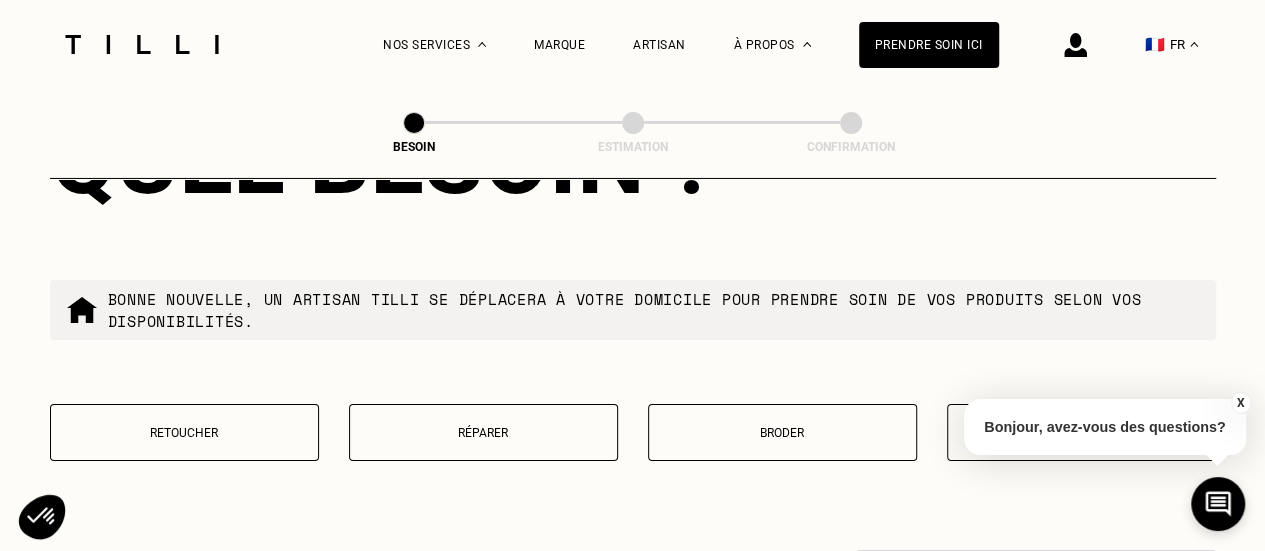 scroll, scrollTop: 3482, scrollLeft: 0, axis: vertical 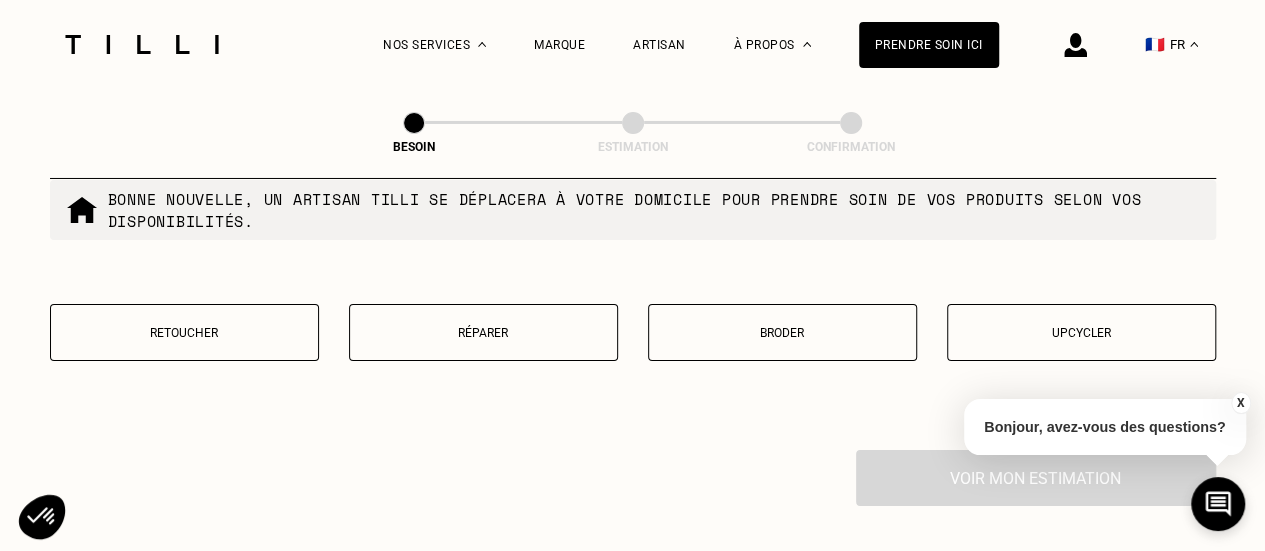 type on "75011" 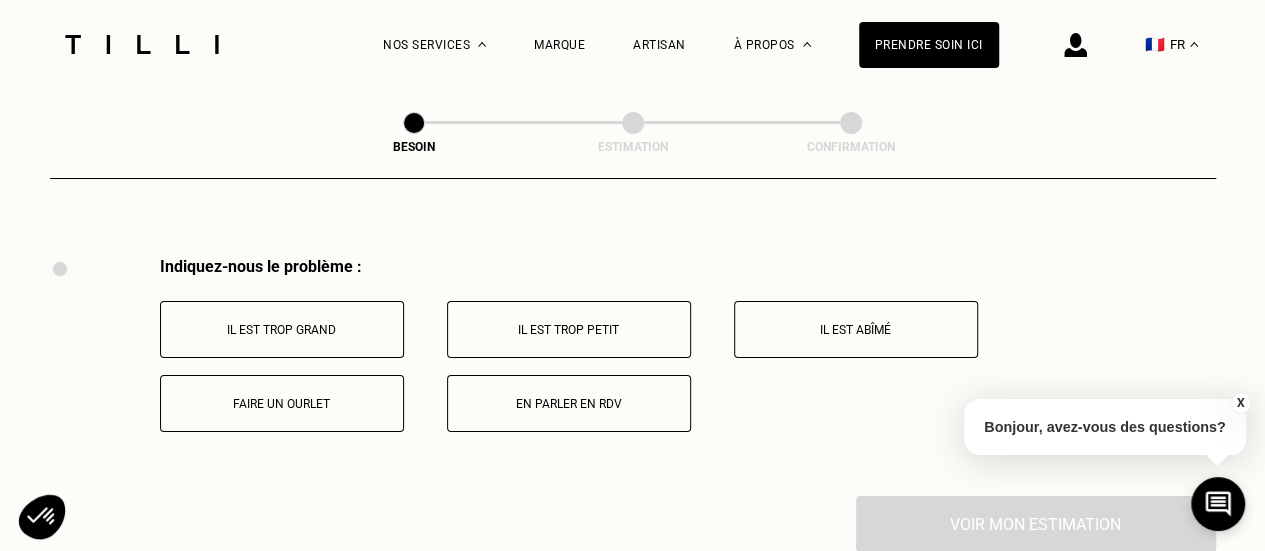 scroll, scrollTop: 3696, scrollLeft: 0, axis: vertical 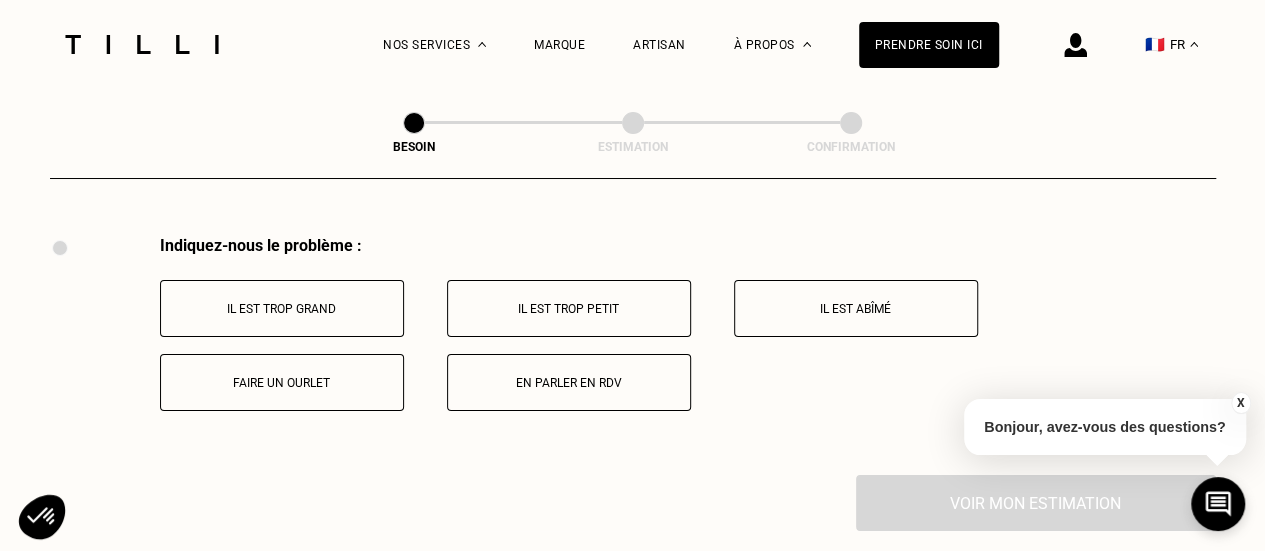 click on "Il est trop grand" at bounding box center [282, 308] 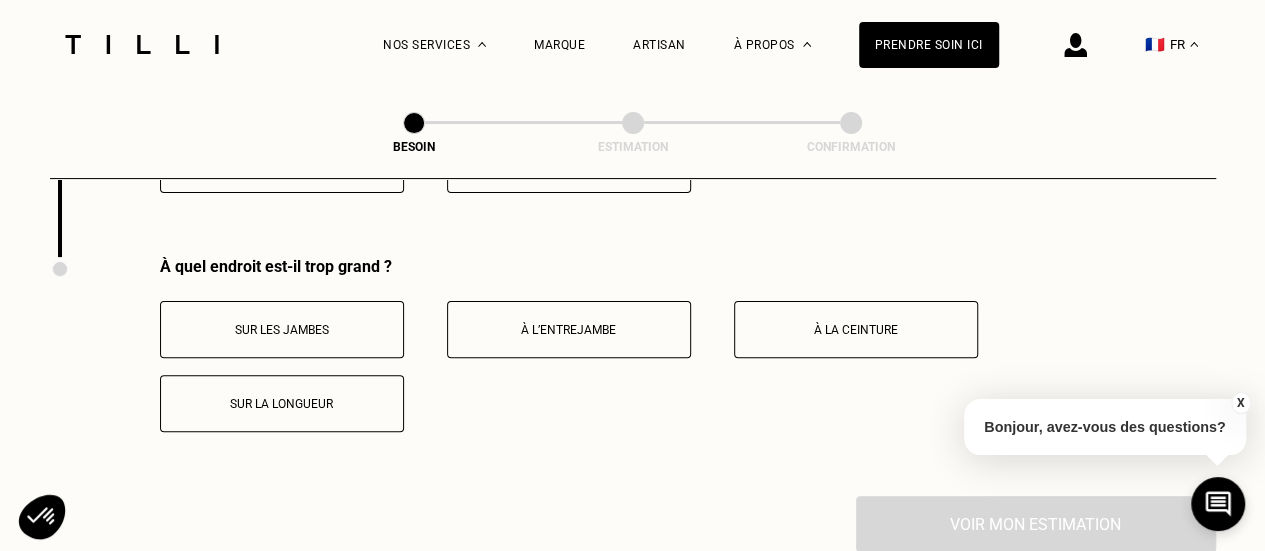 scroll, scrollTop: 3935, scrollLeft: 0, axis: vertical 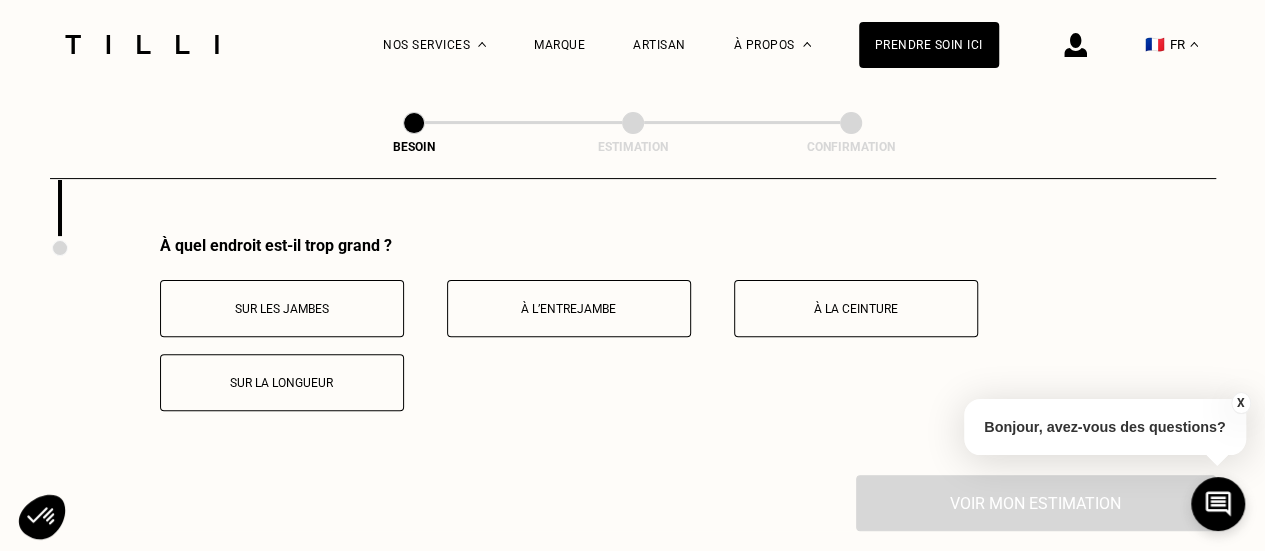 click on "Sur les jambes" at bounding box center (282, 308) 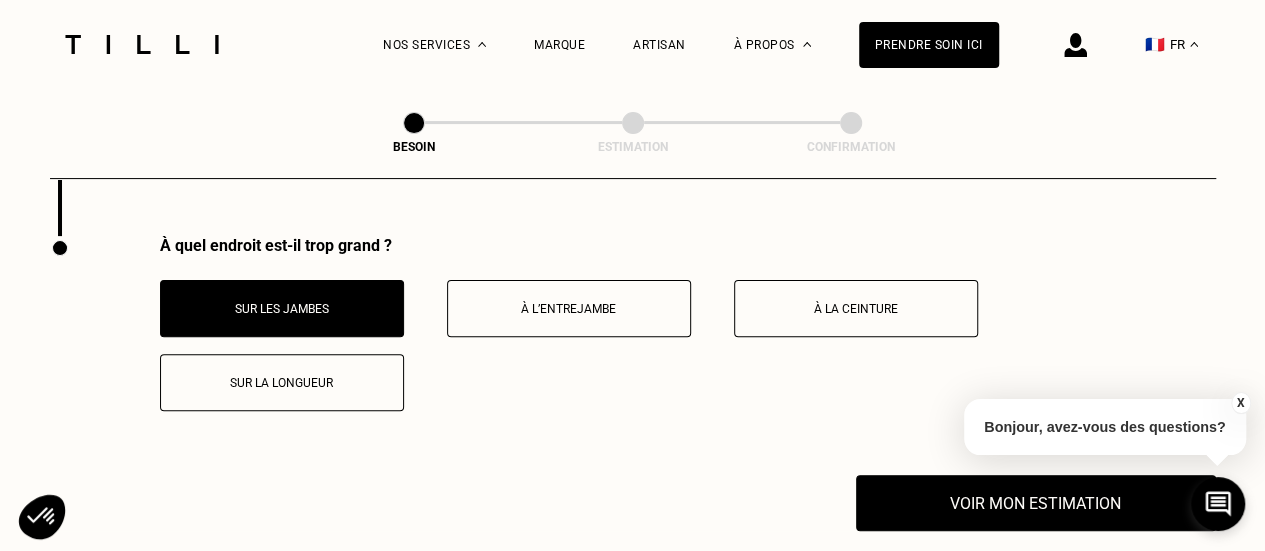 click on "Sur la longueur" at bounding box center [282, 382] 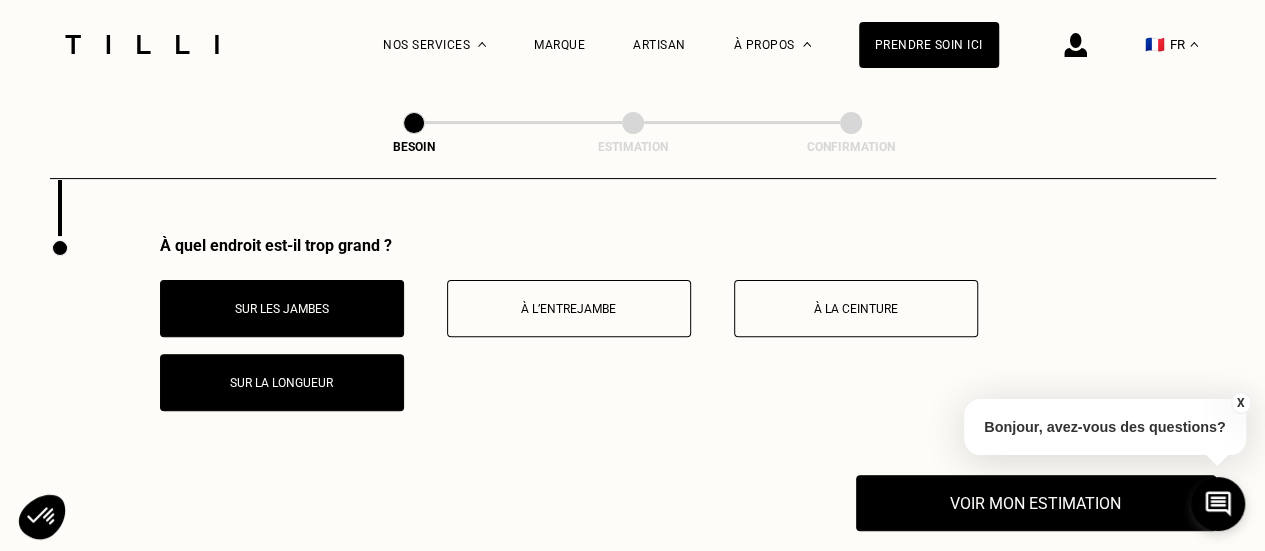 click on "Sur les jambes" at bounding box center (282, 309) 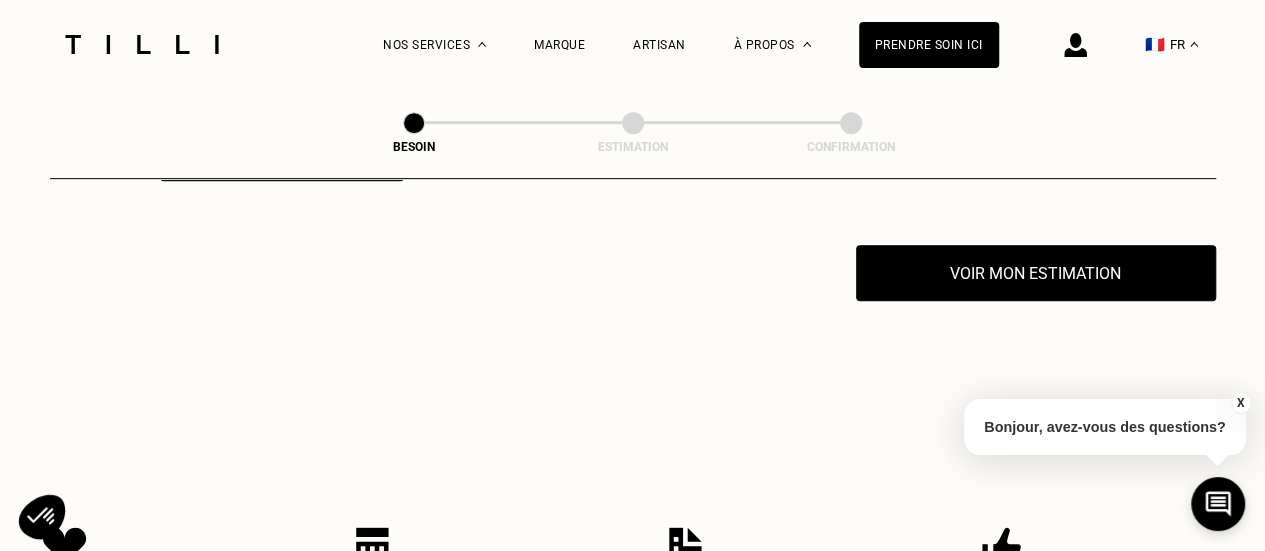 scroll, scrollTop: 4235, scrollLeft: 0, axis: vertical 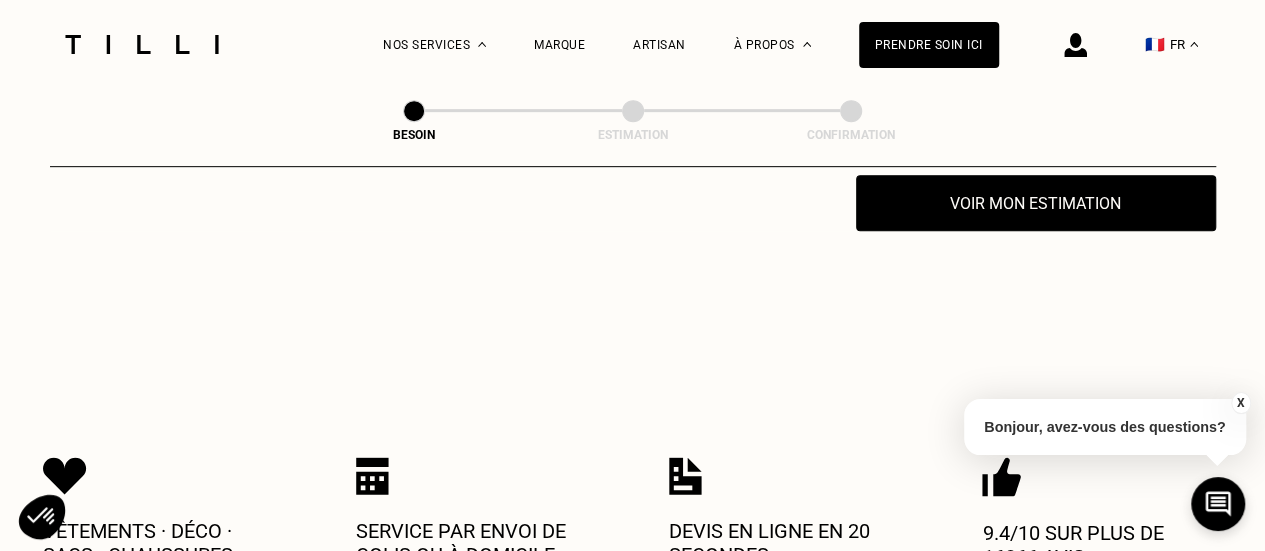 click on "Besoin Estimation Confirmation Dites nous de quoi vous avez besoin en 2 minutes top chrono Chez Tilli nous faisons appel aux meilleurs artisans couturiers , maroquiniers et cordonniers   français pour prendre soin de vos objets du quotidien. Catégorie Vêtements Intérieur Accessoires Chaussures Quelle pièce ? Pantalon Manteau & Veste Robe Haut Tailleur Pull & gilet Combinaison Jupe Robe de mariée Maillot de bain Lingerie Bonnet, écharpe, gants Accessoires Quelle matière ? Certaines matières nécessitent un savoir-faire et des outils spécifiques. Si besoin, nous mobiliserons un spécialiste pour prendre soin de vos pièces. Pas d’inquiétude, le prix reste le même. [PERSON_NAME] ou mousseline Dentelle Maille Attention ! Pour le moment, nous traitons que le cuir léger comme les hauts & pantalons (pas de blouson). Cuir Autre ([GEOGRAPHIC_DATA], [GEOGRAPHIC_DATA]...) Technique - Sport Localisation Quel est votre pays ? 🇩🇪   [GEOGRAPHIC_DATA] 🇦🇹   [GEOGRAPHIC_DATA] 🇧🇪   [GEOGRAPHIC_DATA] 🇧🇬   Bulgarie 🇨🇾   Chypre" at bounding box center (632, -1898) 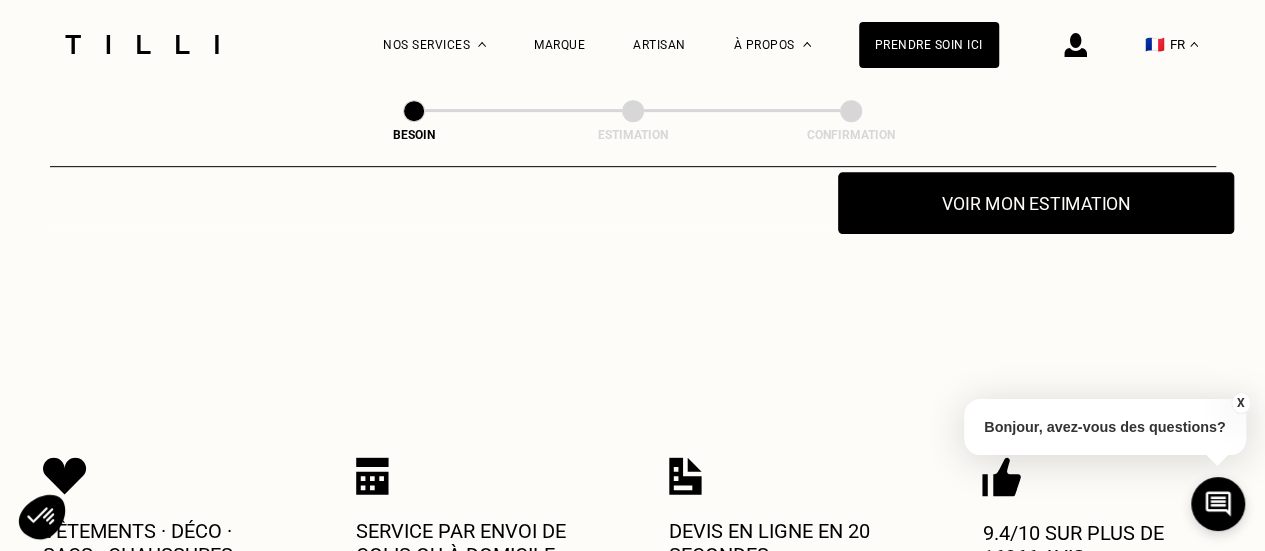 click on "Voir mon estimation" at bounding box center (1036, 203) 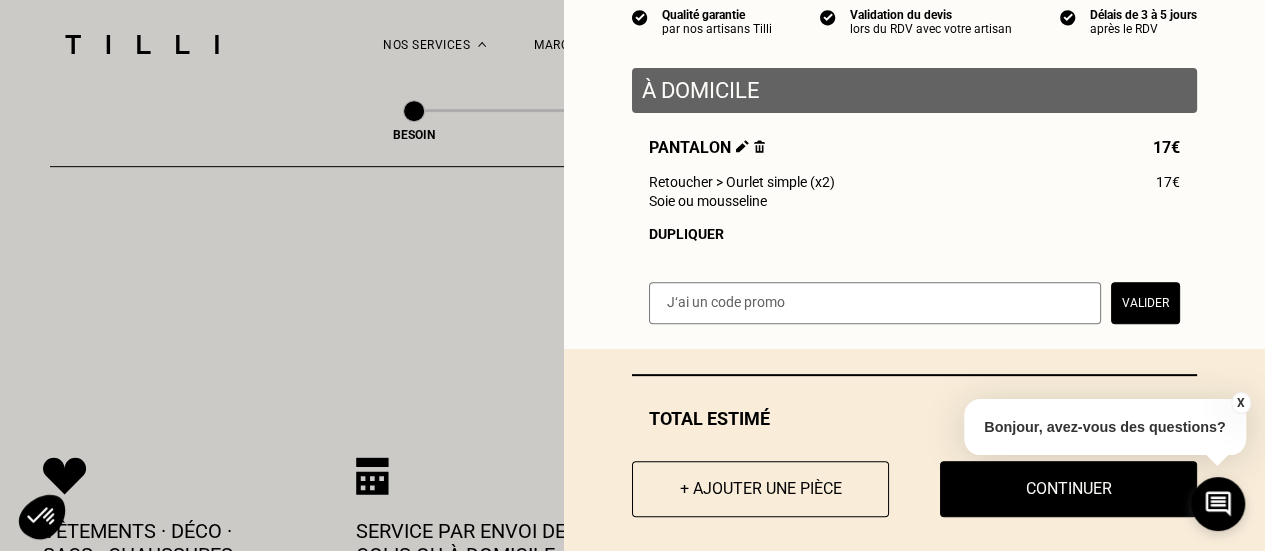 scroll, scrollTop: 222, scrollLeft: 0, axis: vertical 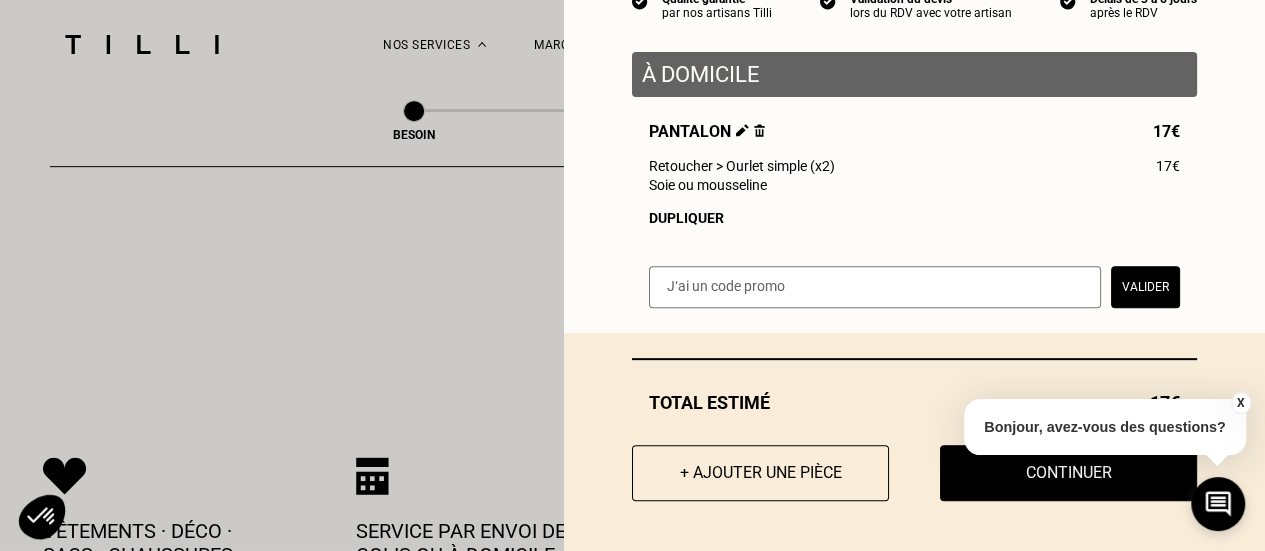 click on "X" at bounding box center [1240, 403] 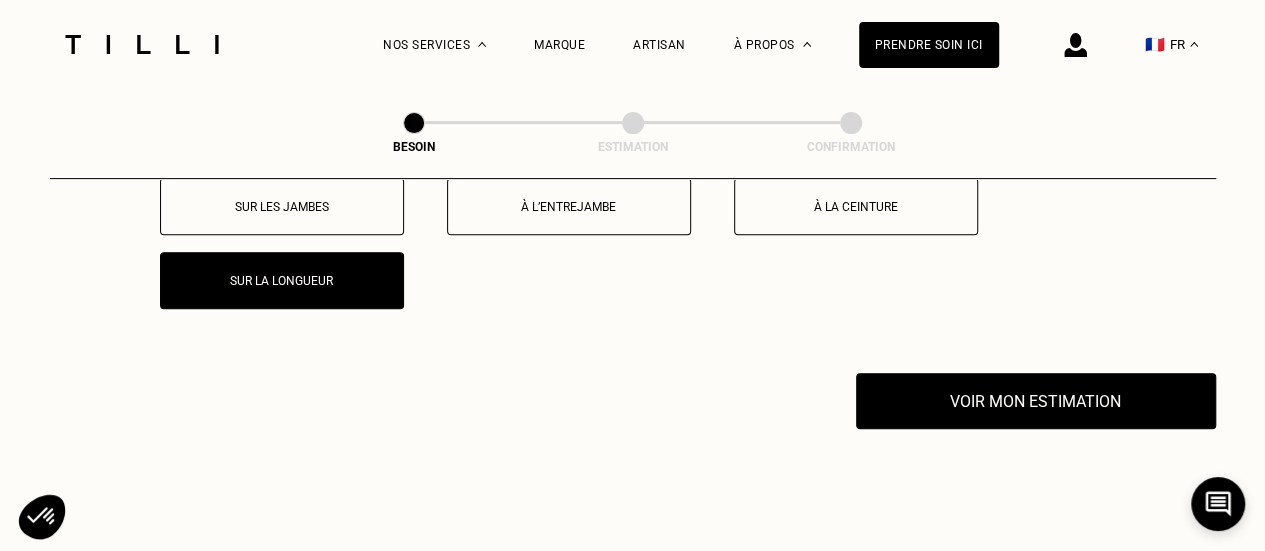 scroll, scrollTop: 4135, scrollLeft: 0, axis: vertical 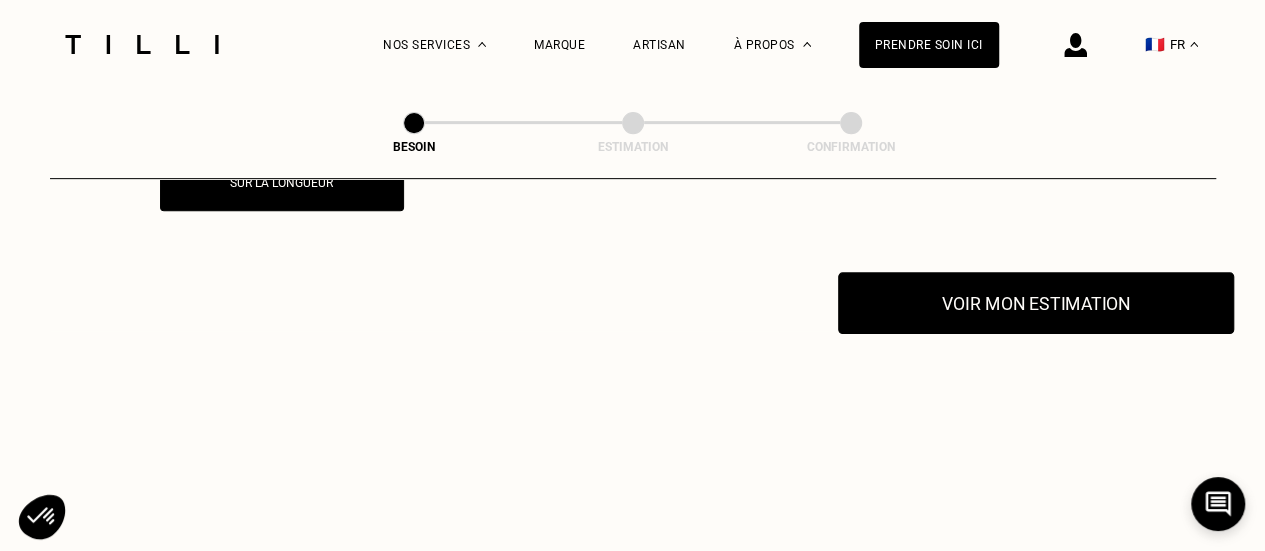 click on "Voir mon estimation" at bounding box center [1036, 303] 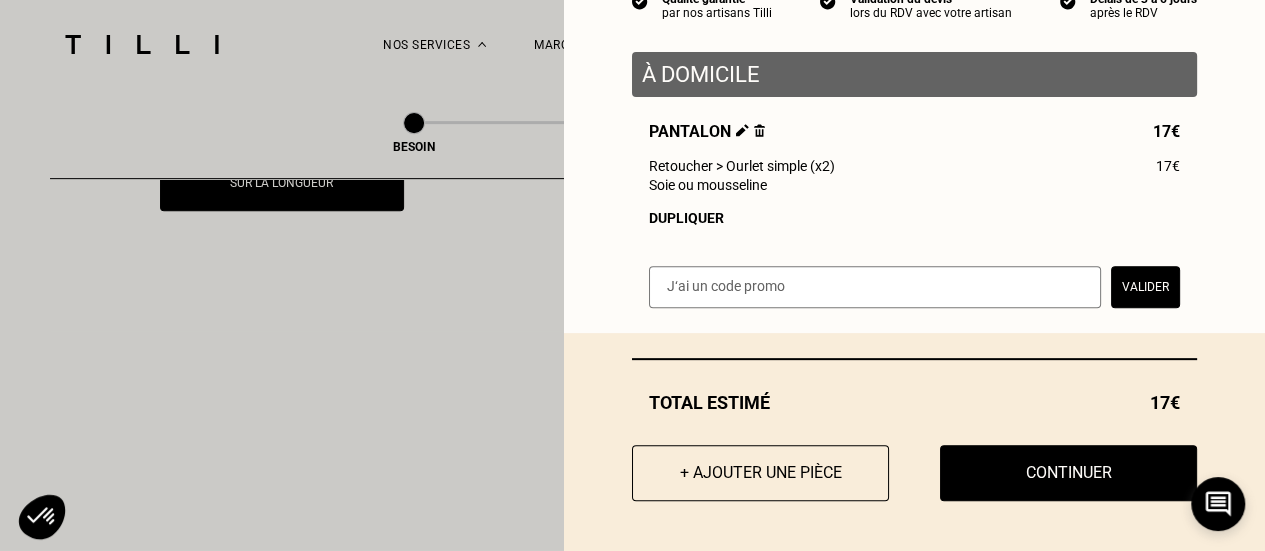 scroll, scrollTop: 222, scrollLeft: 0, axis: vertical 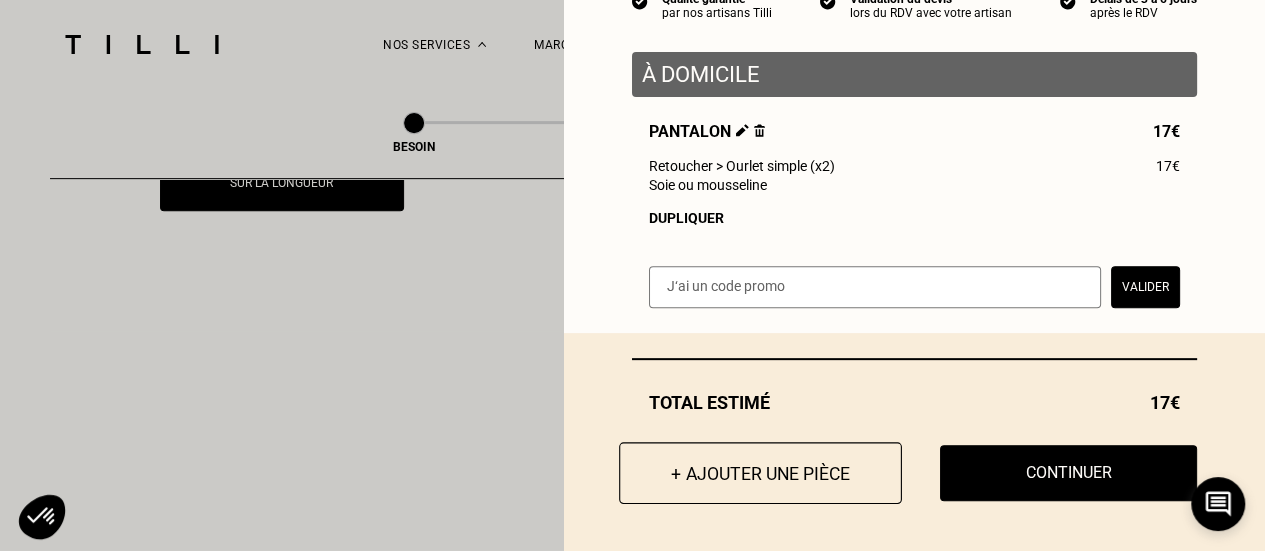 click on "+ Ajouter une pièce" at bounding box center (760, 473) 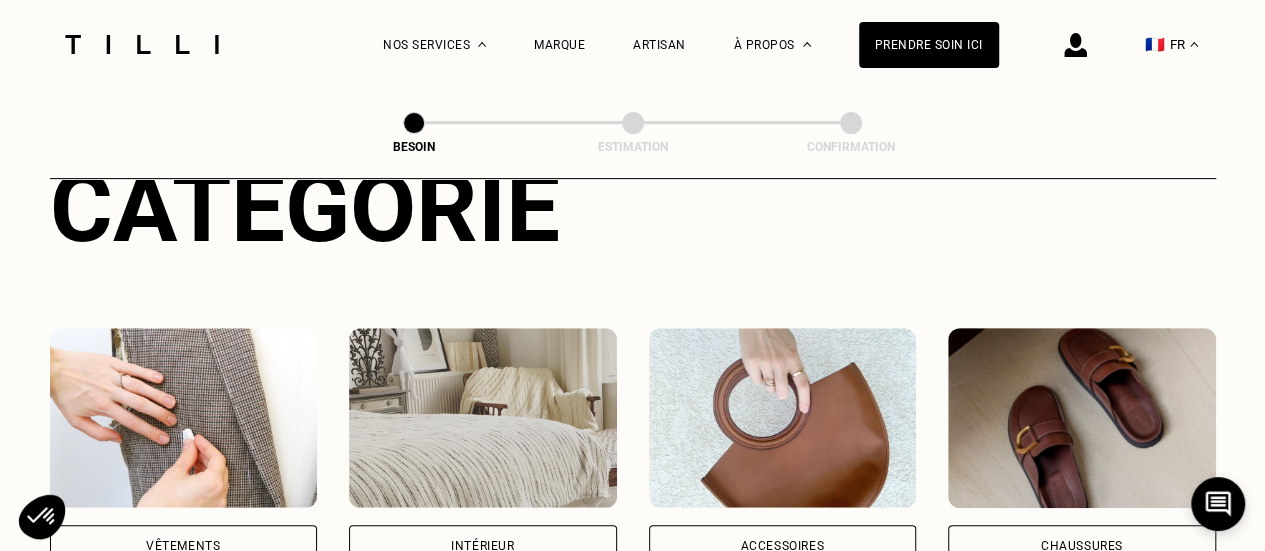 scroll, scrollTop: 300, scrollLeft: 0, axis: vertical 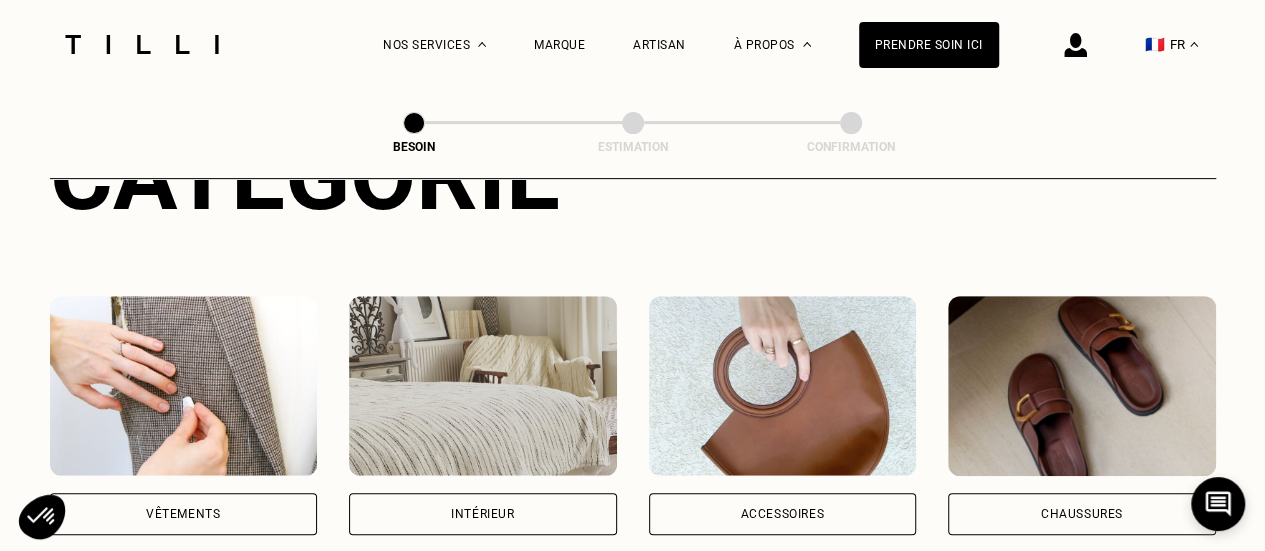 click on "Vêtements" at bounding box center (183, 514) 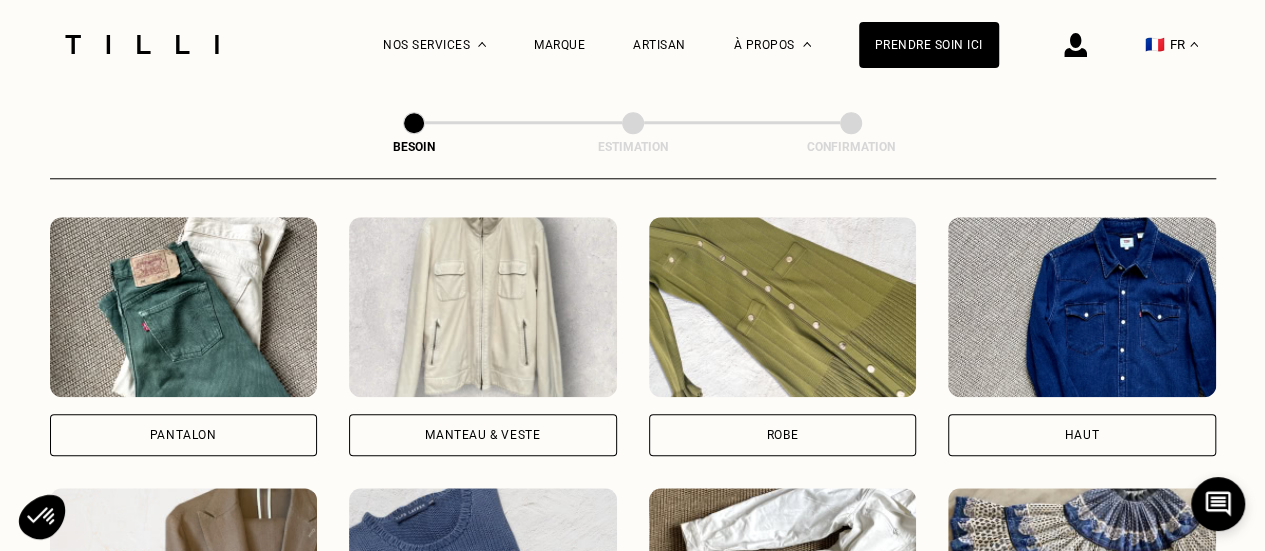 scroll, scrollTop: 954, scrollLeft: 0, axis: vertical 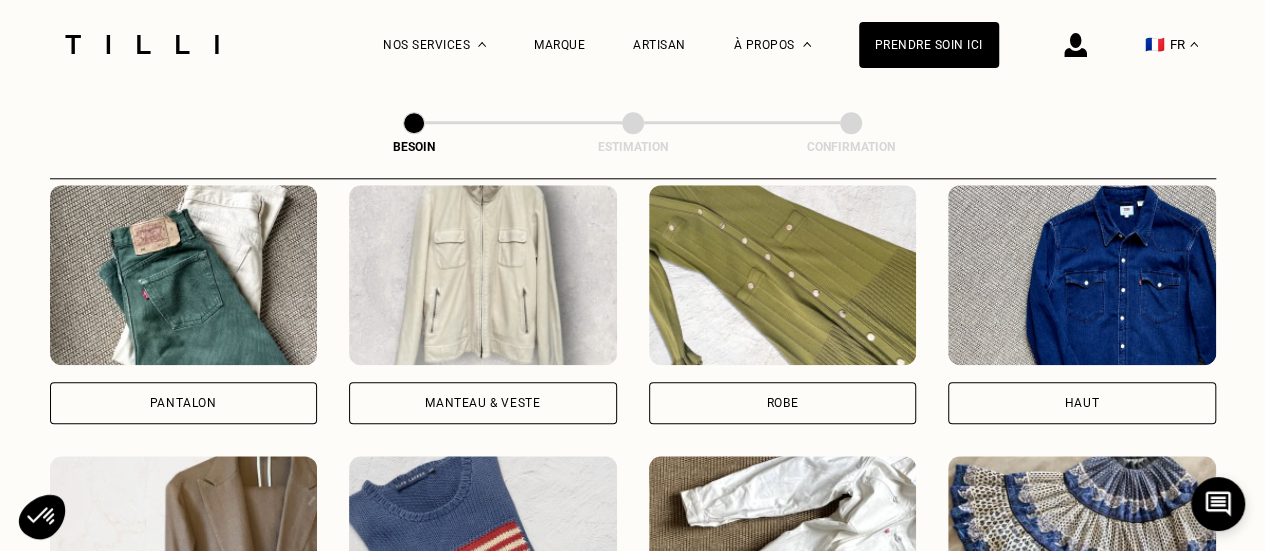 click on "Pantalon" at bounding box center [184, 403] 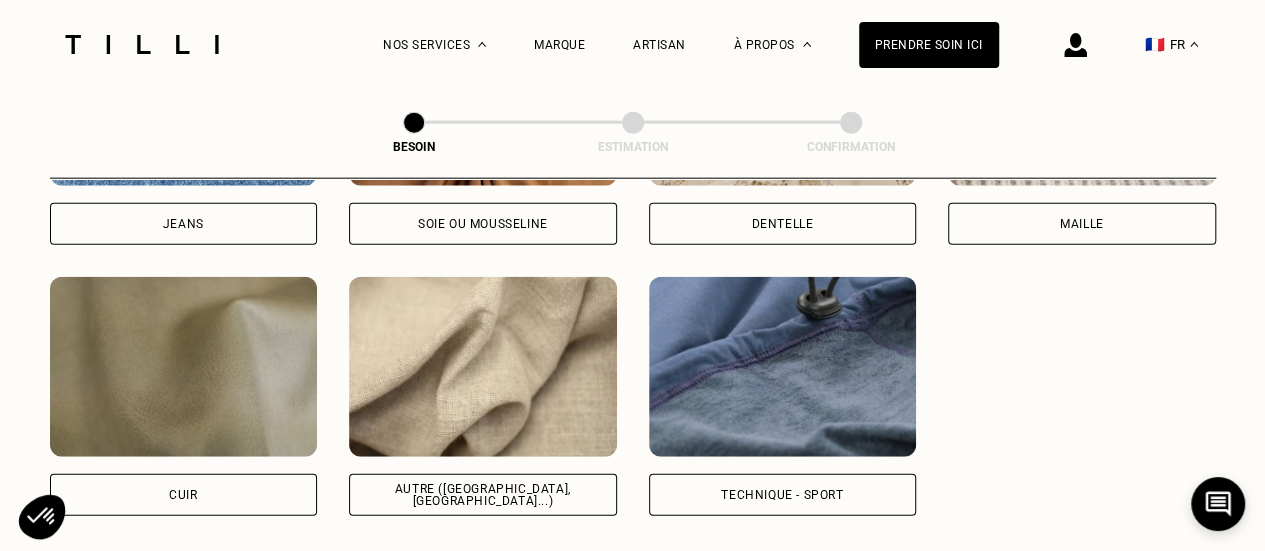 scroll, scrollTop: 2440, scrollLeft: 0, axis: vertical 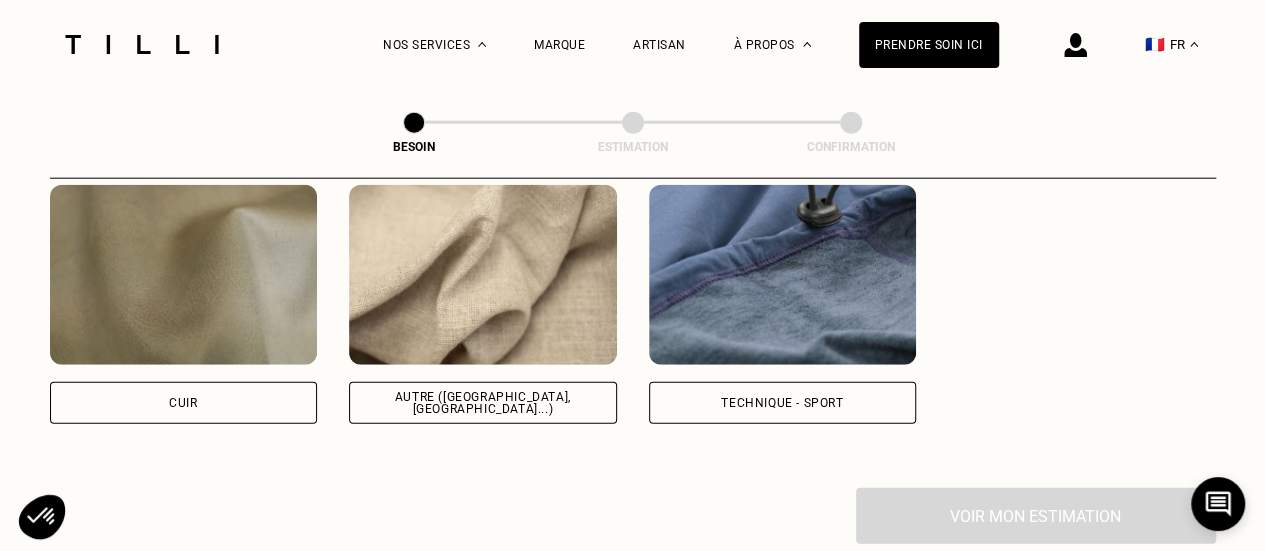 click on "Autre ([GEOGRAPHIC_DATA], [GEOGRAPHIC_DATA]...)" at bounding box center (483, 403) 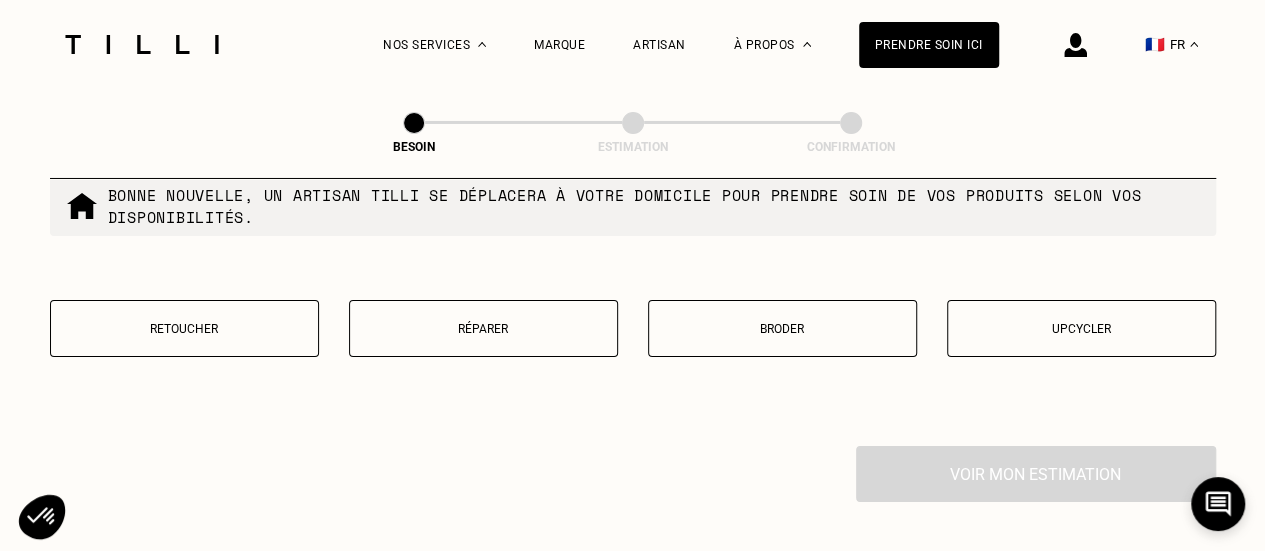 click on "Retoucher" at bounding box center (184, 328) 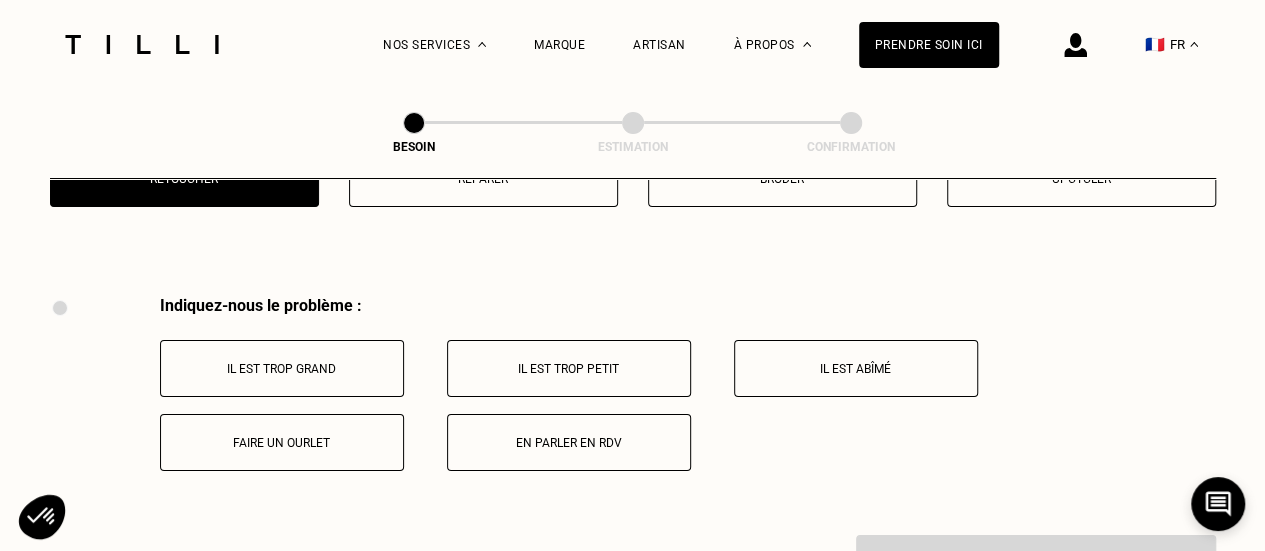 scroll, scrollTop: 3696, scrollLeft: 0, axis: vertical 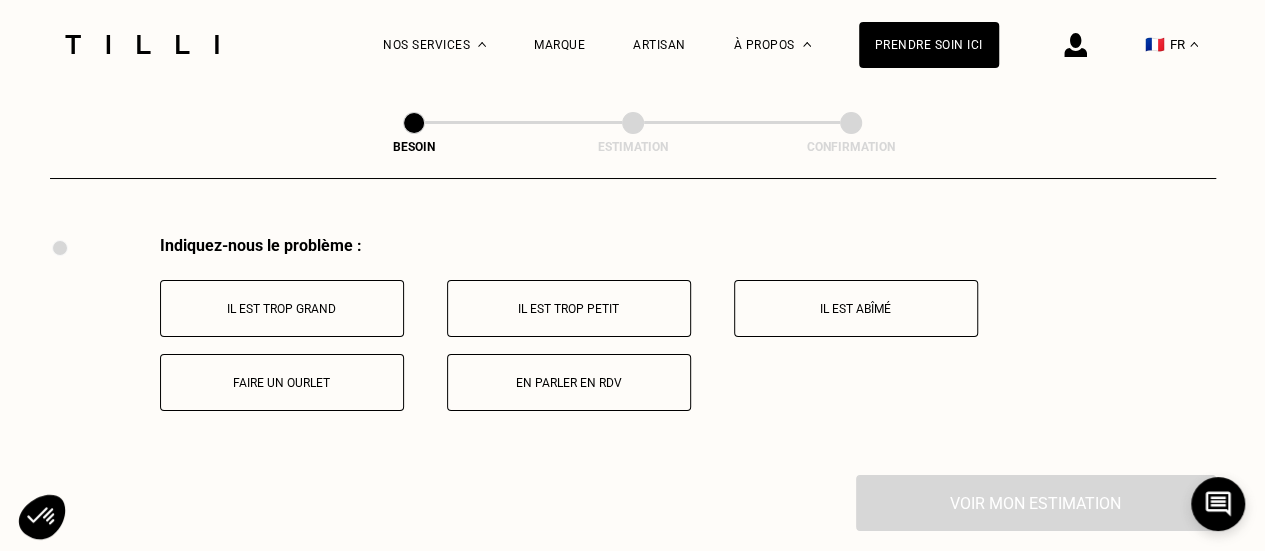click on "Faire un ourlet" at bounding box center [282, 383] 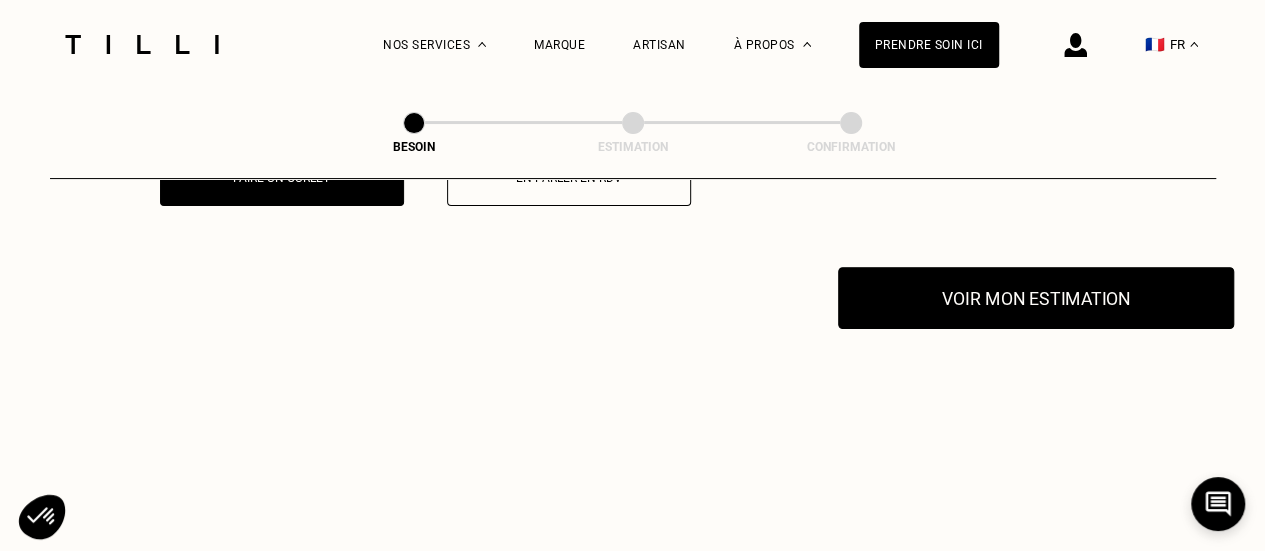 scroll, scrollTop: 3935, scrollLeft: 0, axis: vertical 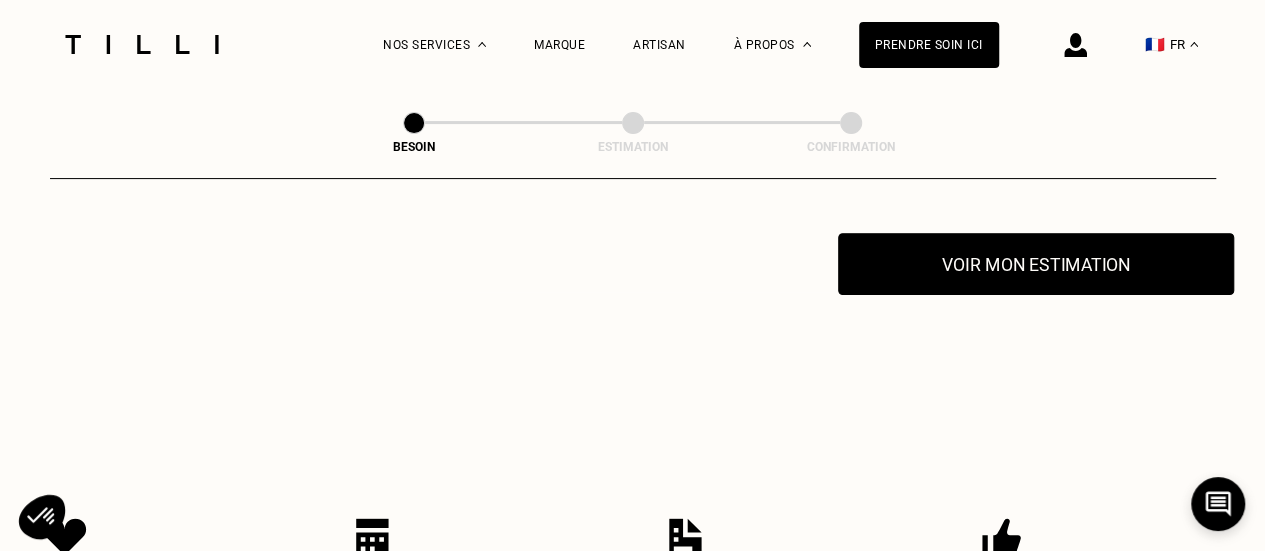 click on "Voir mon estimation" at bounding box center (1036, 264) 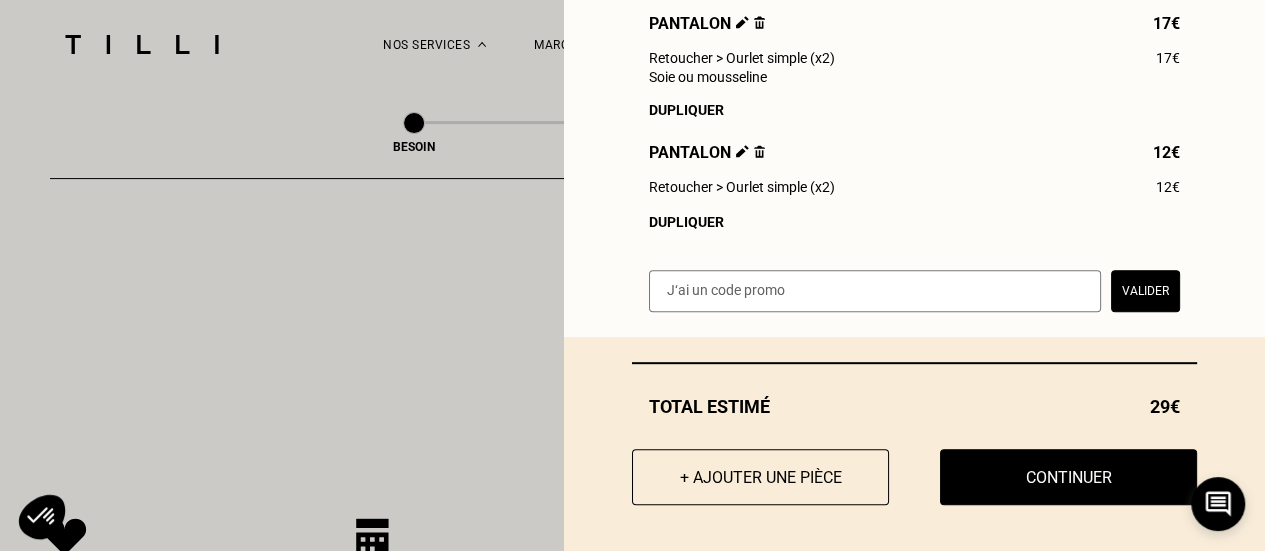 scroll, scrollTop: 337, scrollLeft: 0, axis: vertical 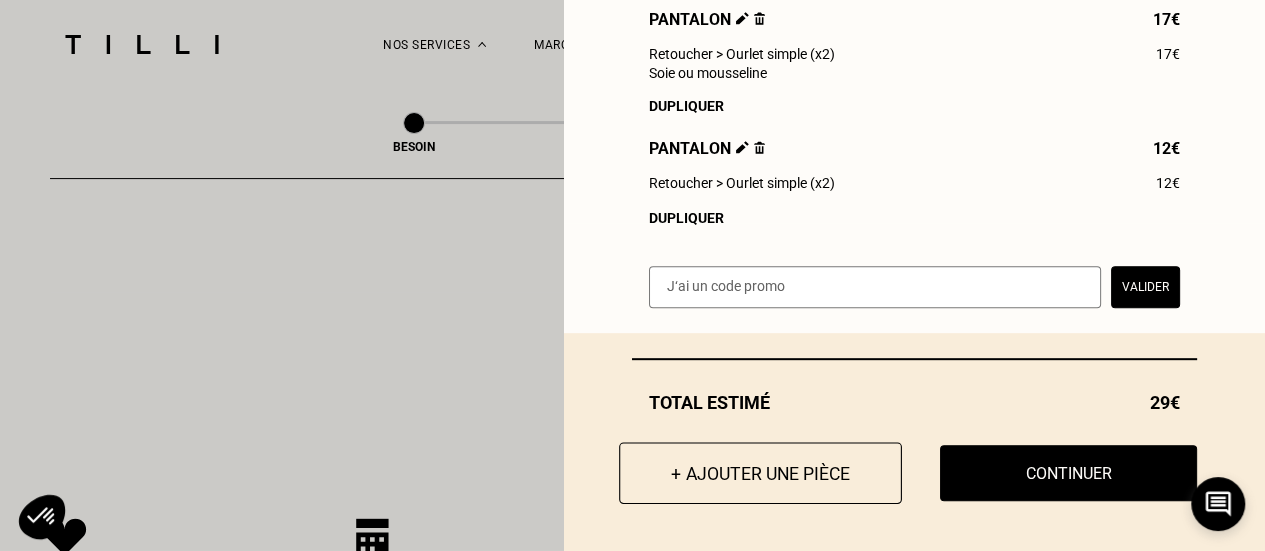 click on "+ Ajouter une pièce" at bounding box center (760, 473) 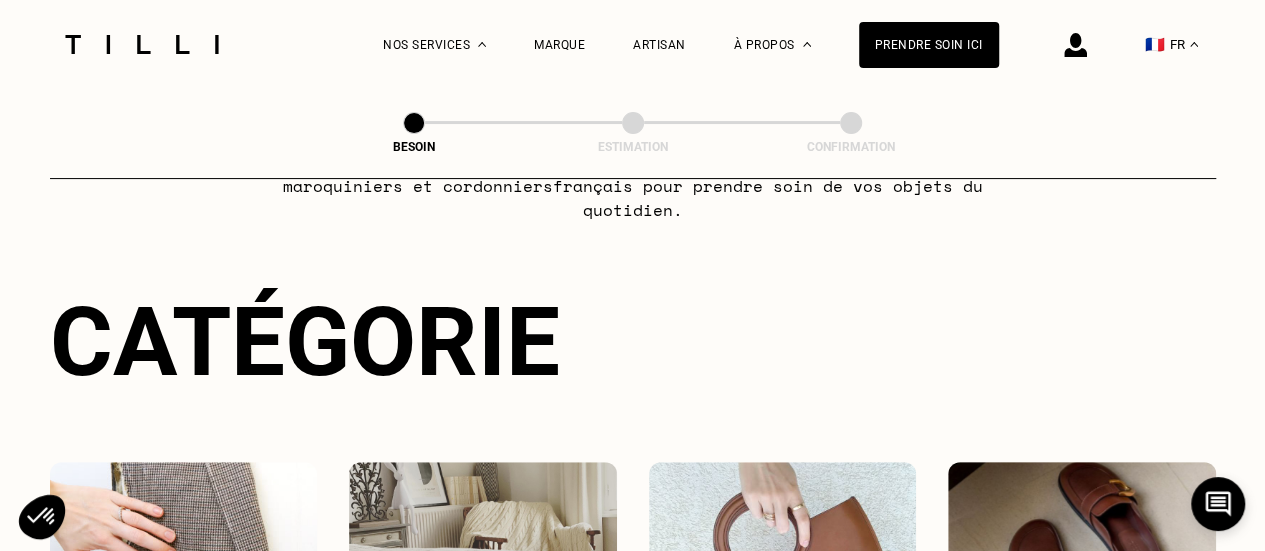 scroll, scrollTop: 300, scrollLeft: 0, axis: vertical 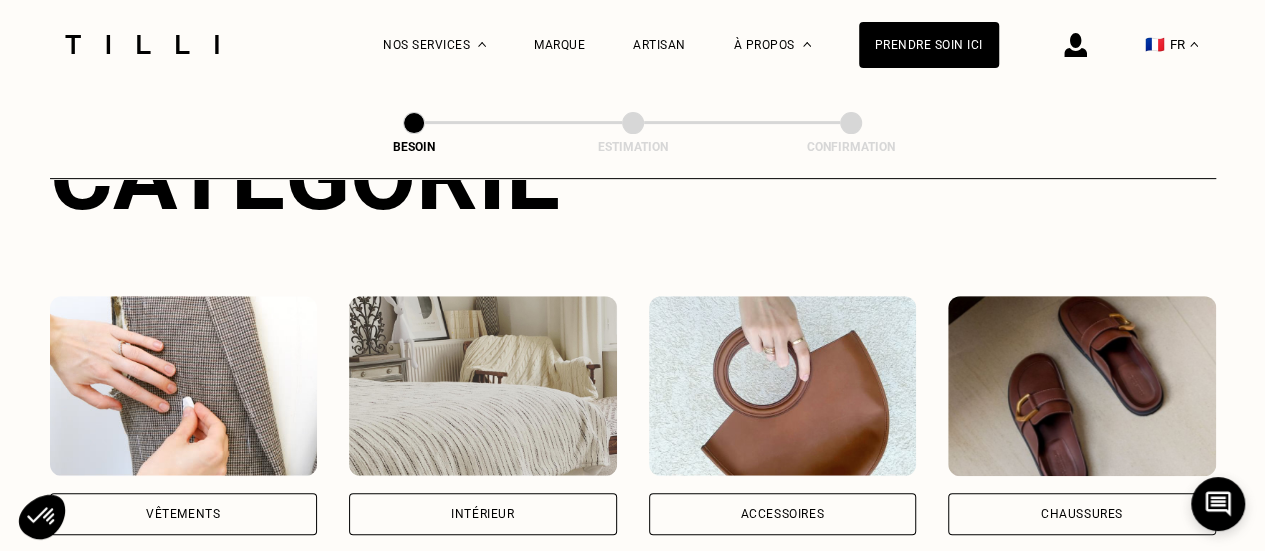 click on "Intérieur" at bounding box center [483, 514] 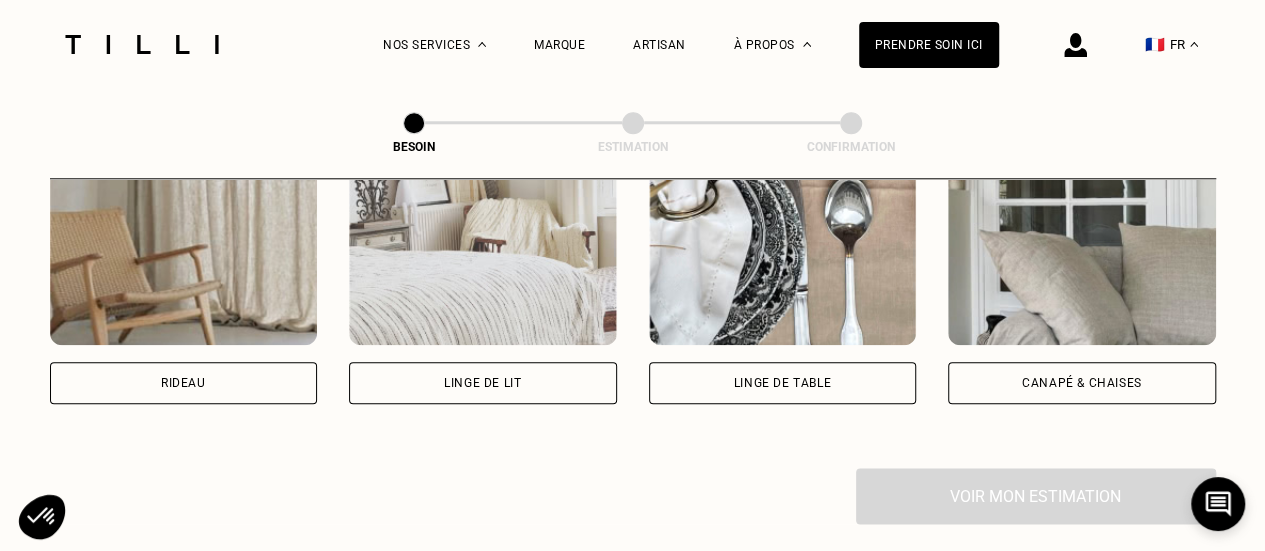 scroll, scrollTop: 985, scrollLeft: 0, axis: vertical 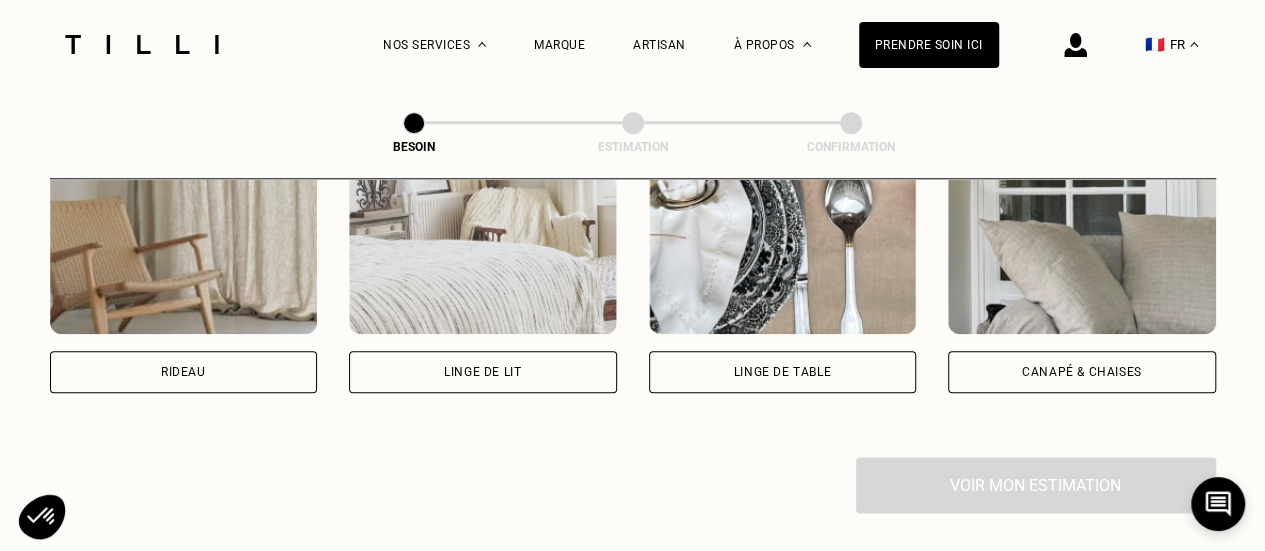click on "Rideau" at bounding box center (184, 372) 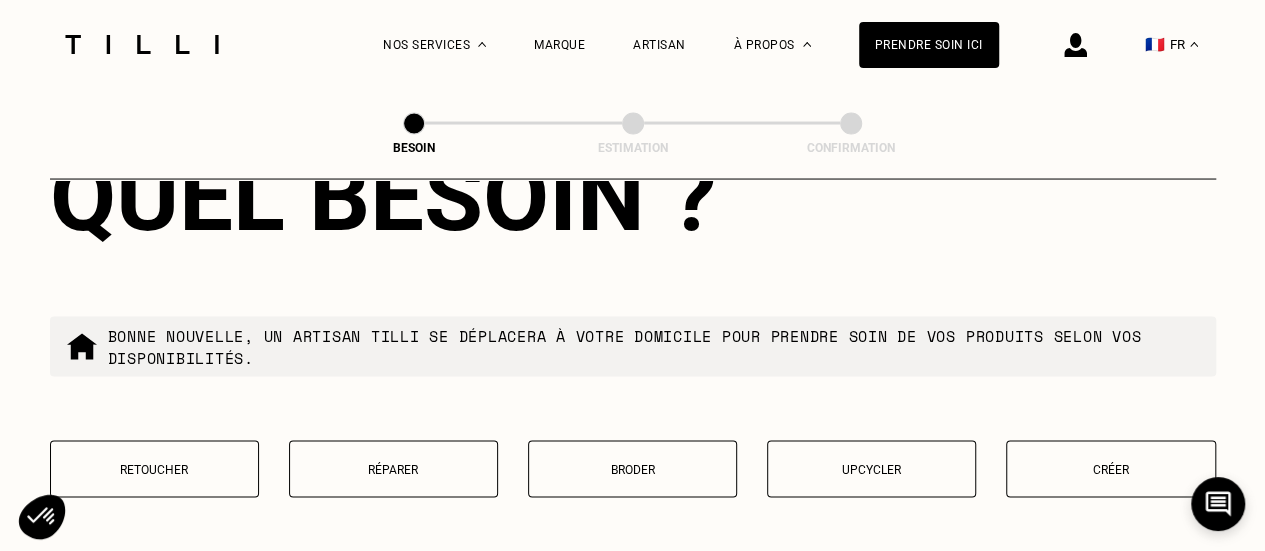 scroll, scrollTop: 2094, scrollLeft: 0, axis: vertical 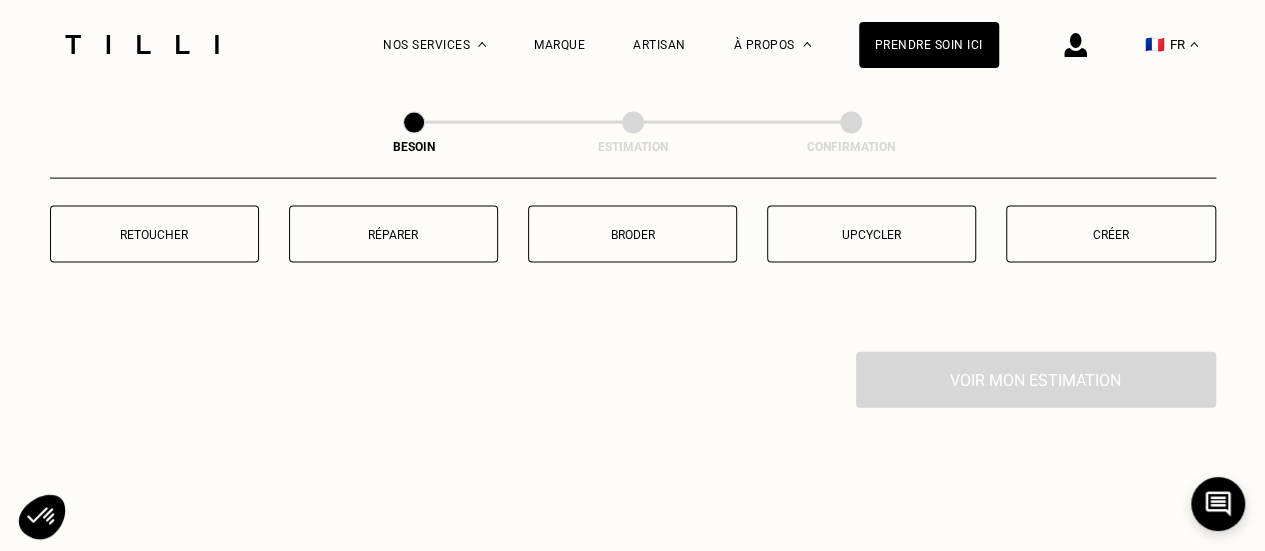 click on "Retoucher" at bounding box center [154, 235] 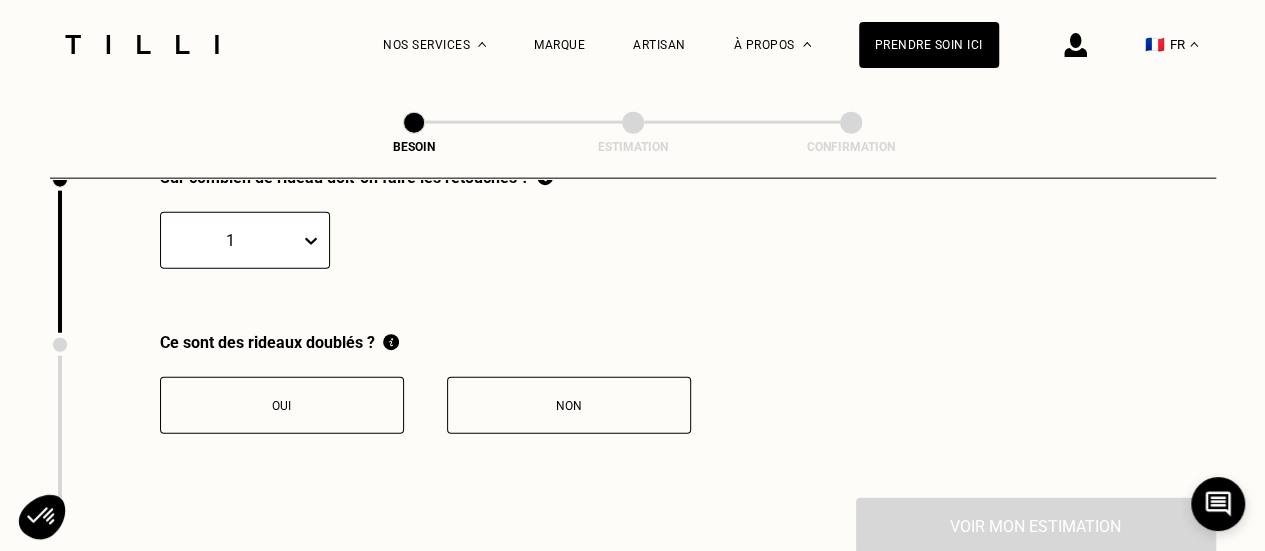 scroll, scrollTop: 2309, scrollLeft: 0, axis: vertical 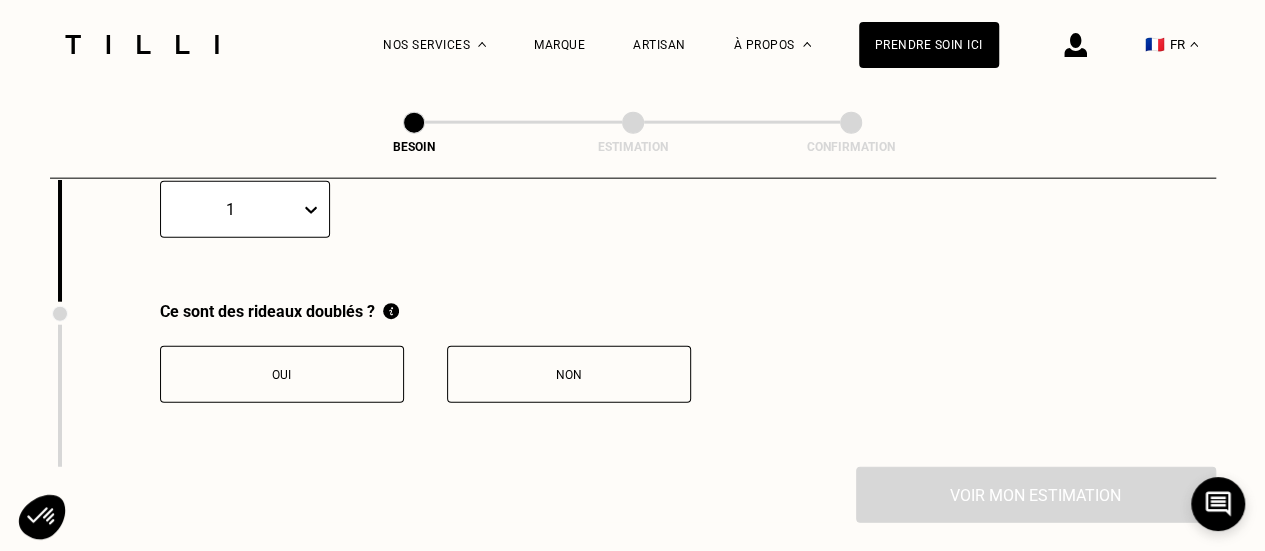click on "Non" at bounding box center [569, 374] 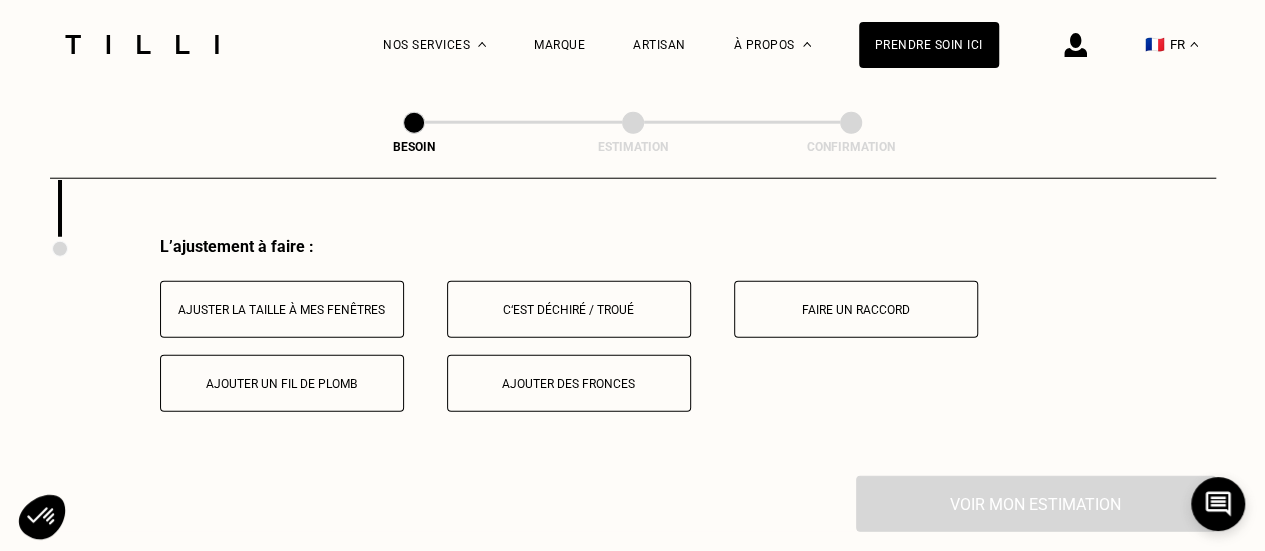 scroll, scrollTop: 2540, scrollLeft: 0, axis: vertical 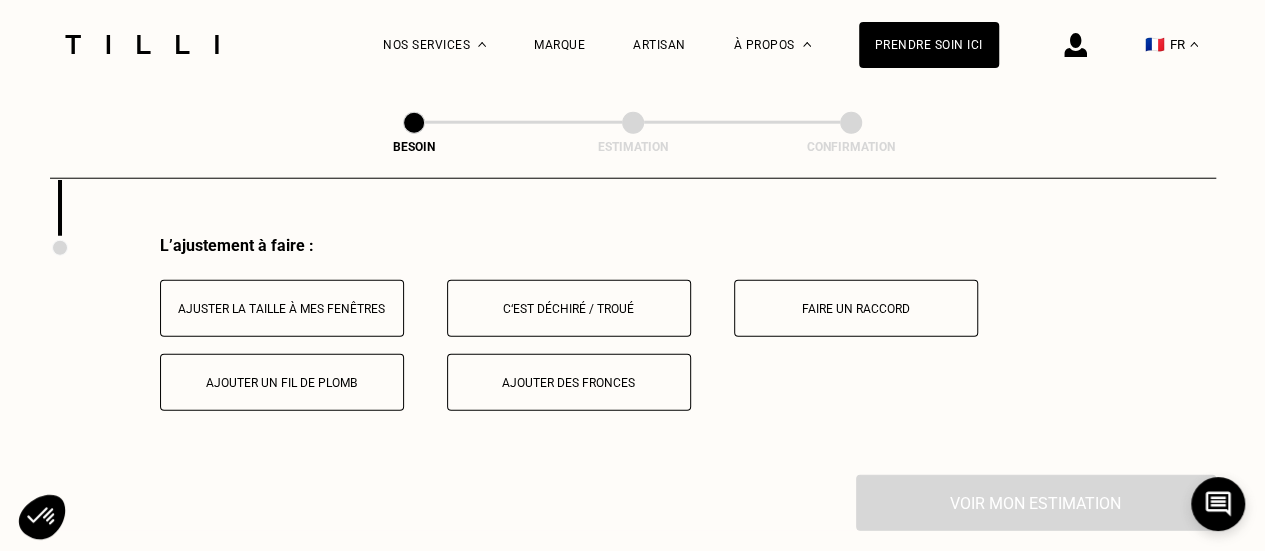 click on "Ajuster la taille à mes fenêtres" at bounding box center [282, 309] 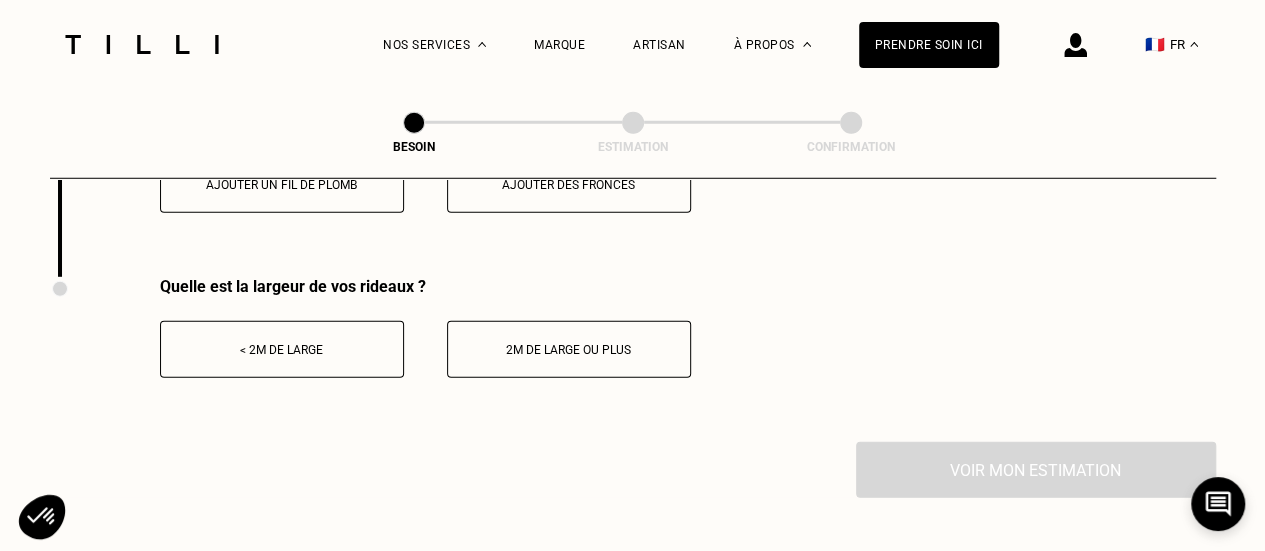 scroll, scrollTop: 2740, scrollLeft: 0, axis: vertical 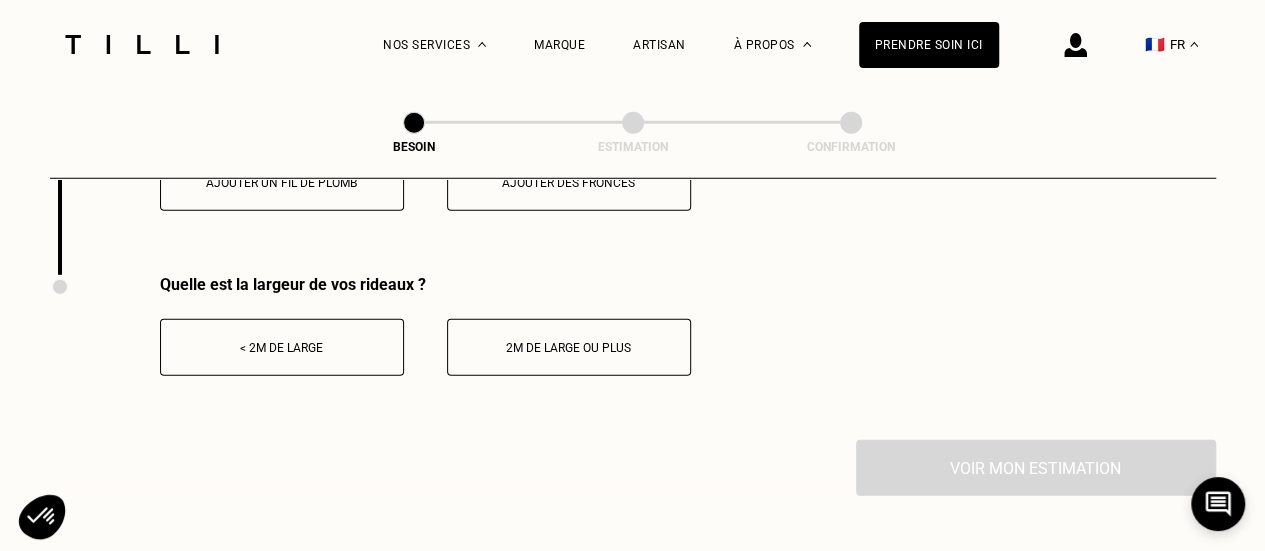 click on "< 2m de large" at bounding box center (282, 348) 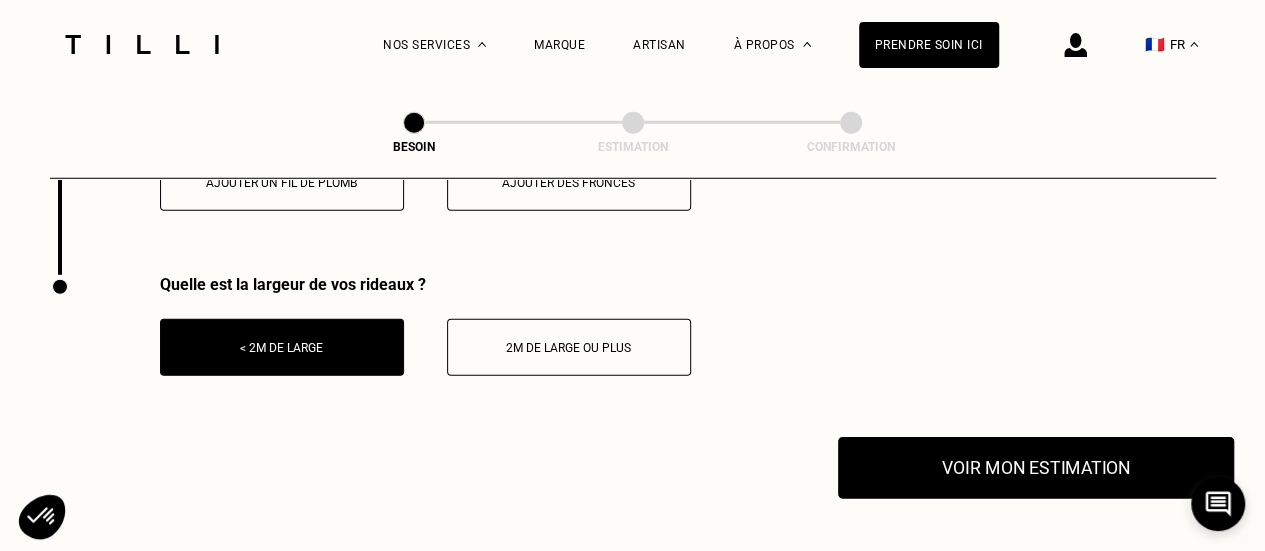 click on "Voir mon estimation" at bounding box center (1036, 468) 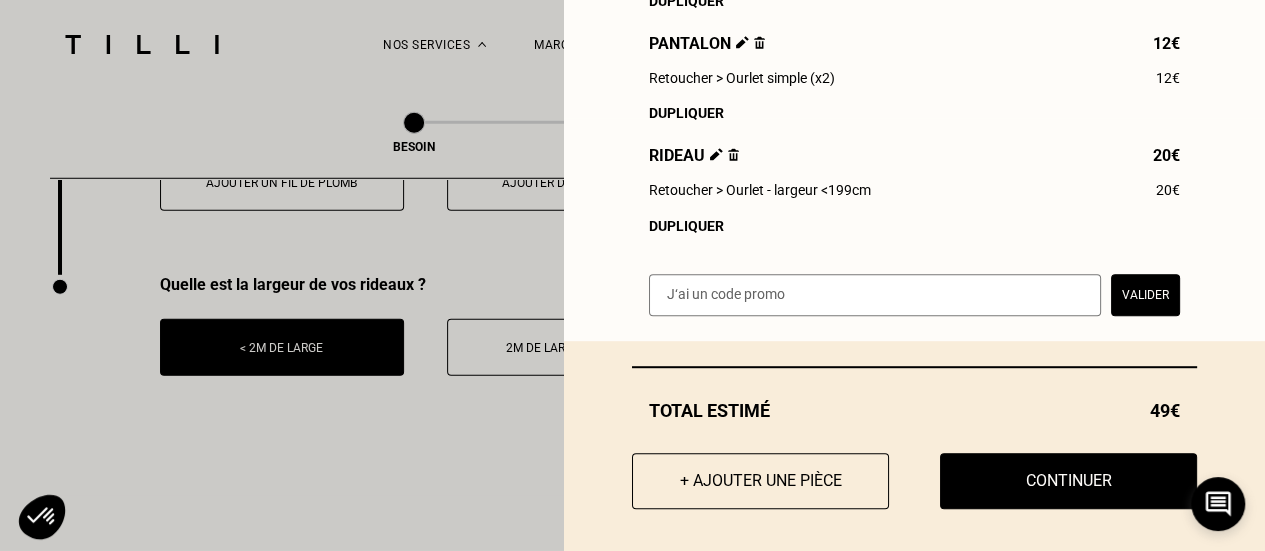 scroll, scrollTop: 451, scrollLeft: 0, axis: vertical 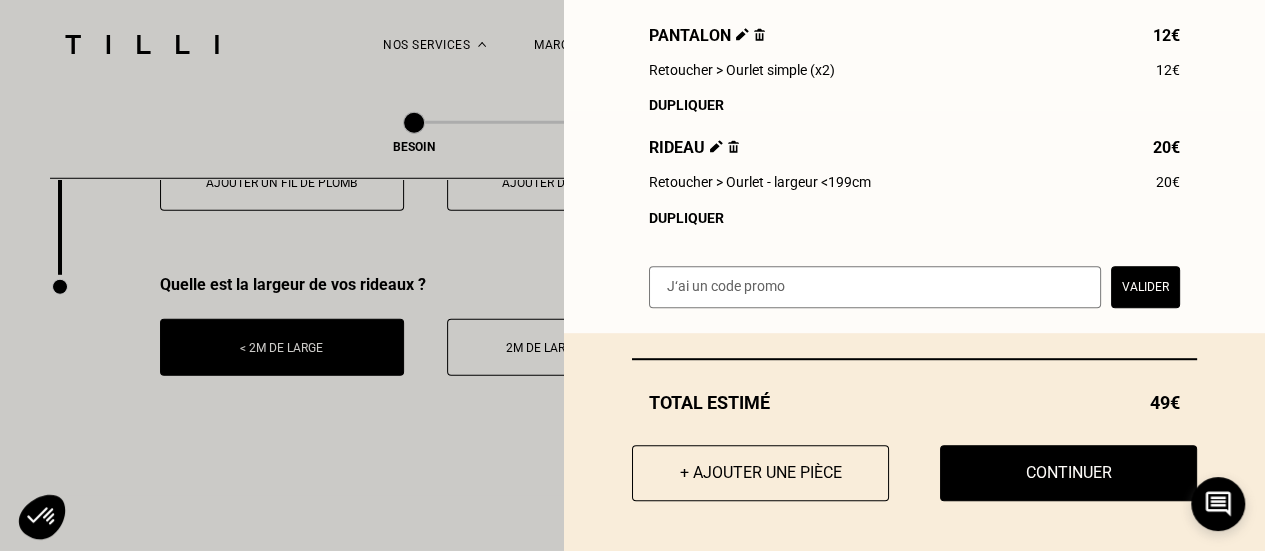 click at bounding box center (733, 146) 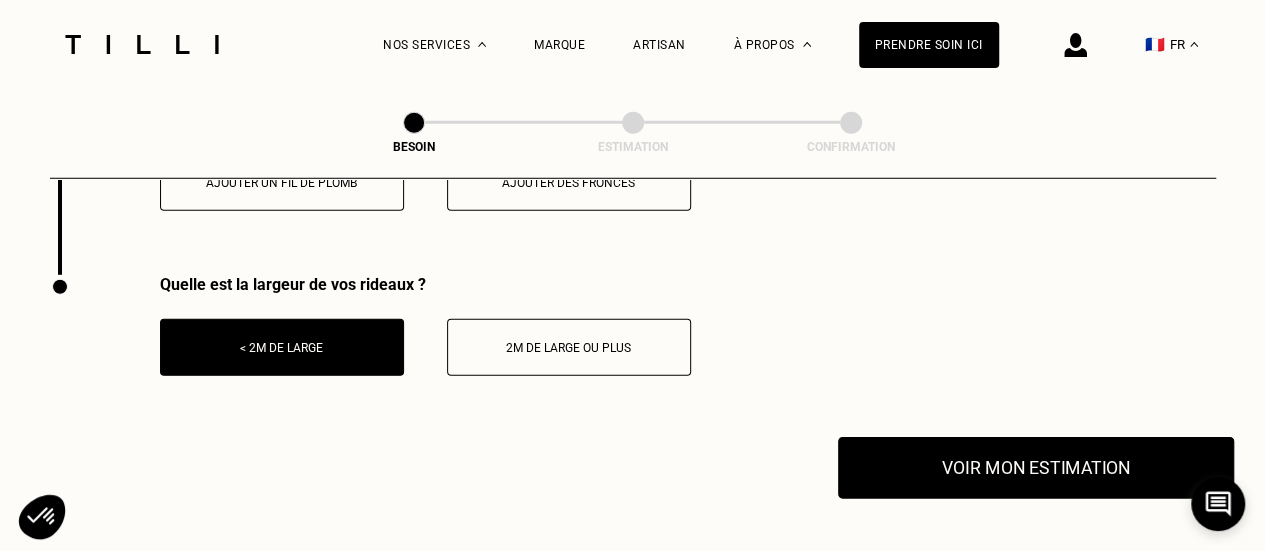 click on "Voir mon estimation" at bounding box center (1036, 468) 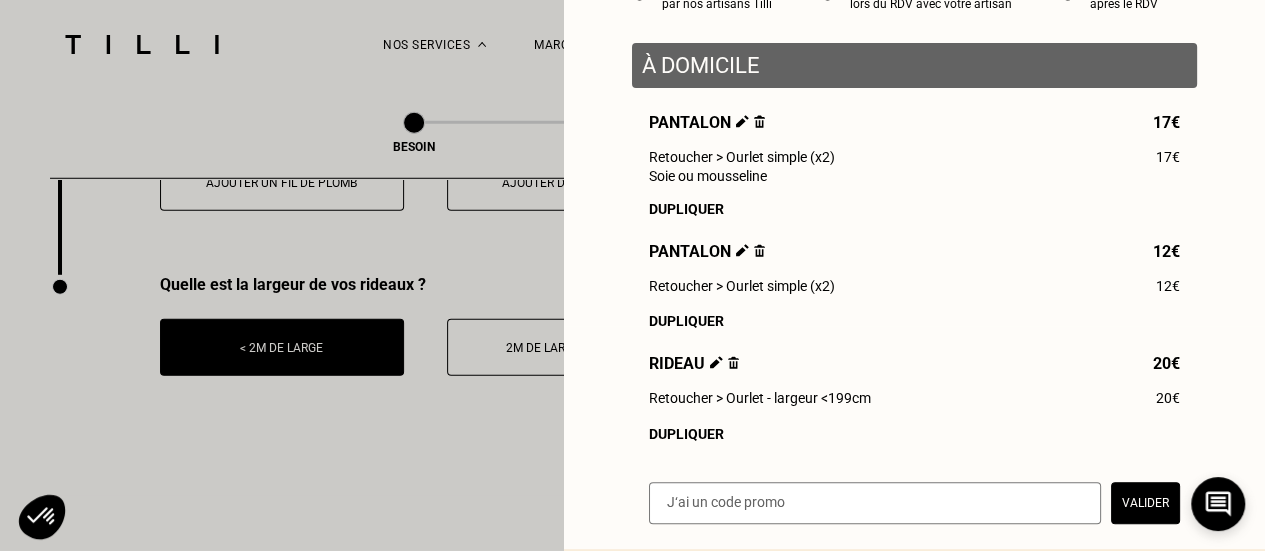 scroll, scrollTop: 300, scrollLeft: 0, axis: vertical 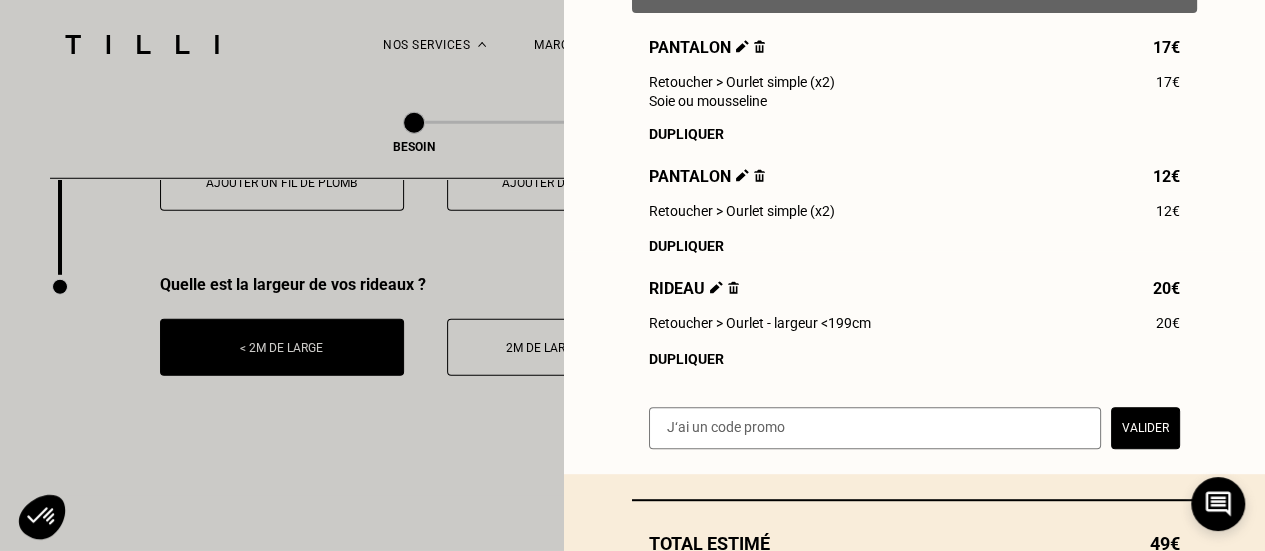 click at bounding box center (733, 287) 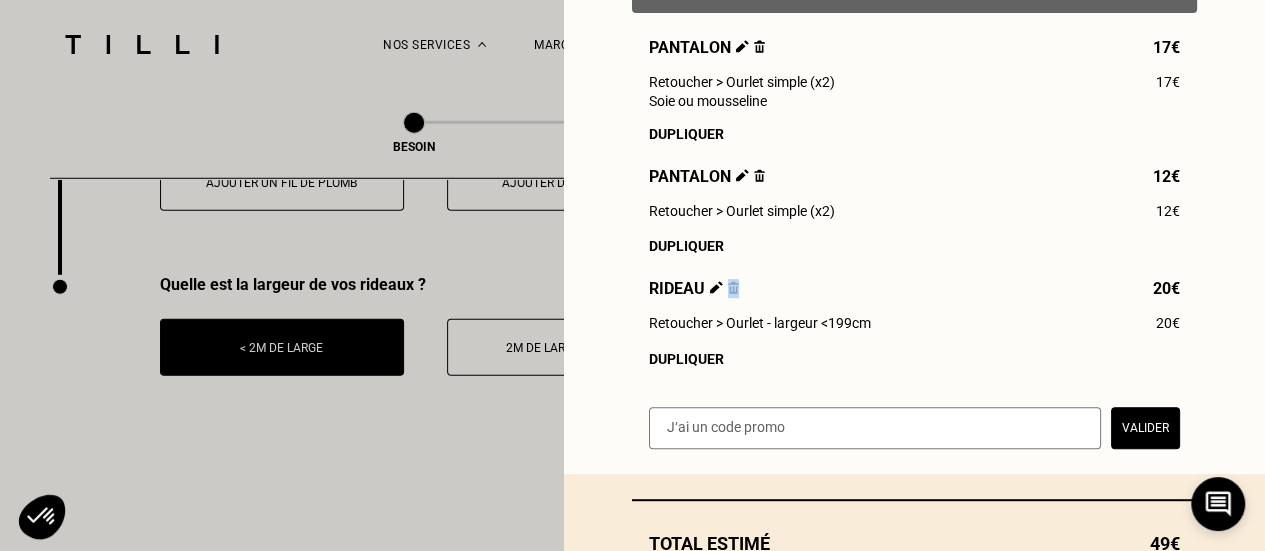 click on "Rideau 20€" at bounding box center [914, 288] 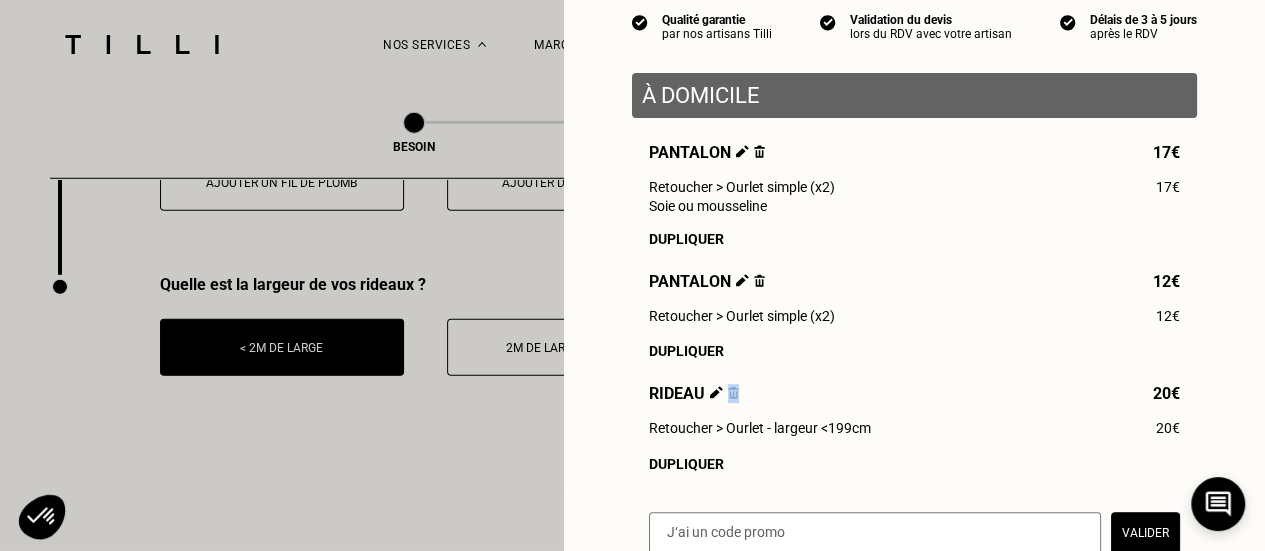 scroll, scrollTop: 251, scrollLeft: 0, axis: vertical 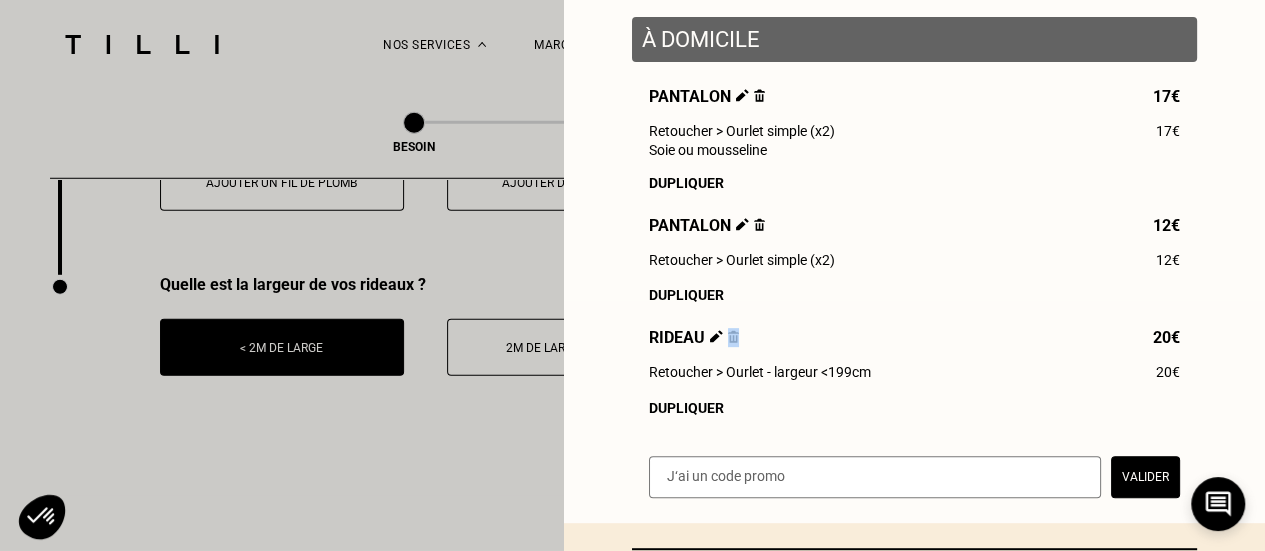 click at bounding box center [733, 336] 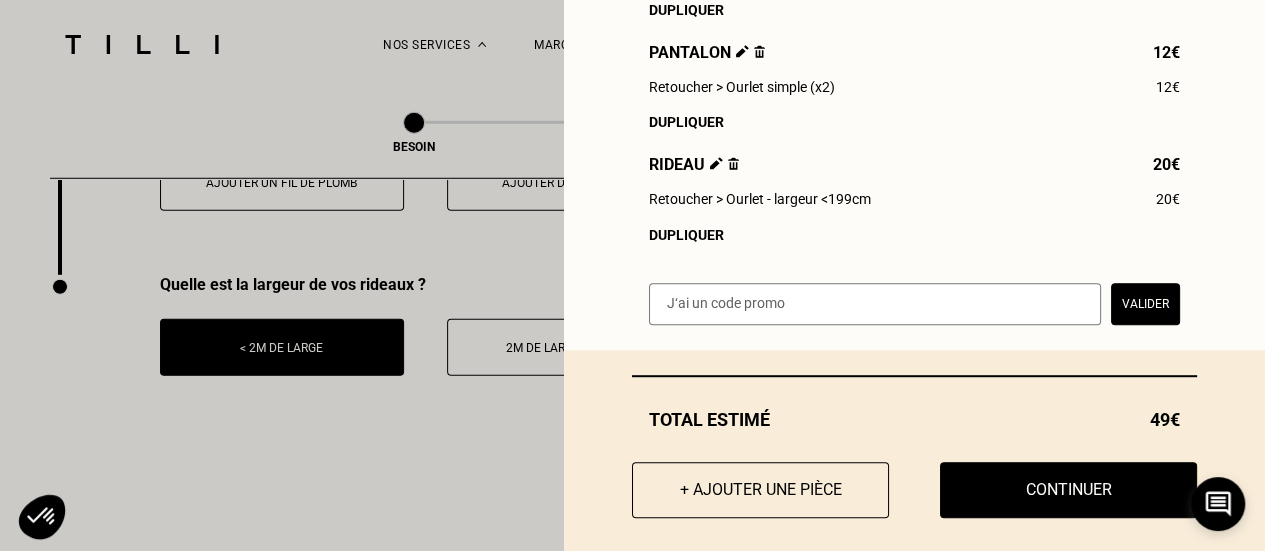 scroll, scrollTop: 451, scrollLeft: 0, axis: vertical 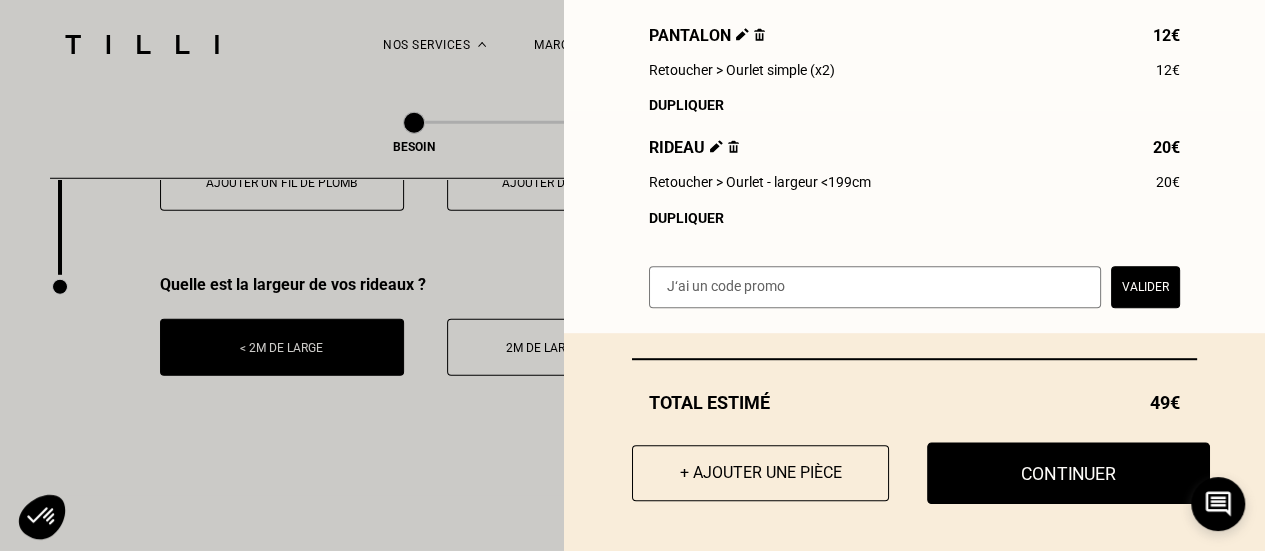 click on "Continuer" at bounding box center [1068, 473] 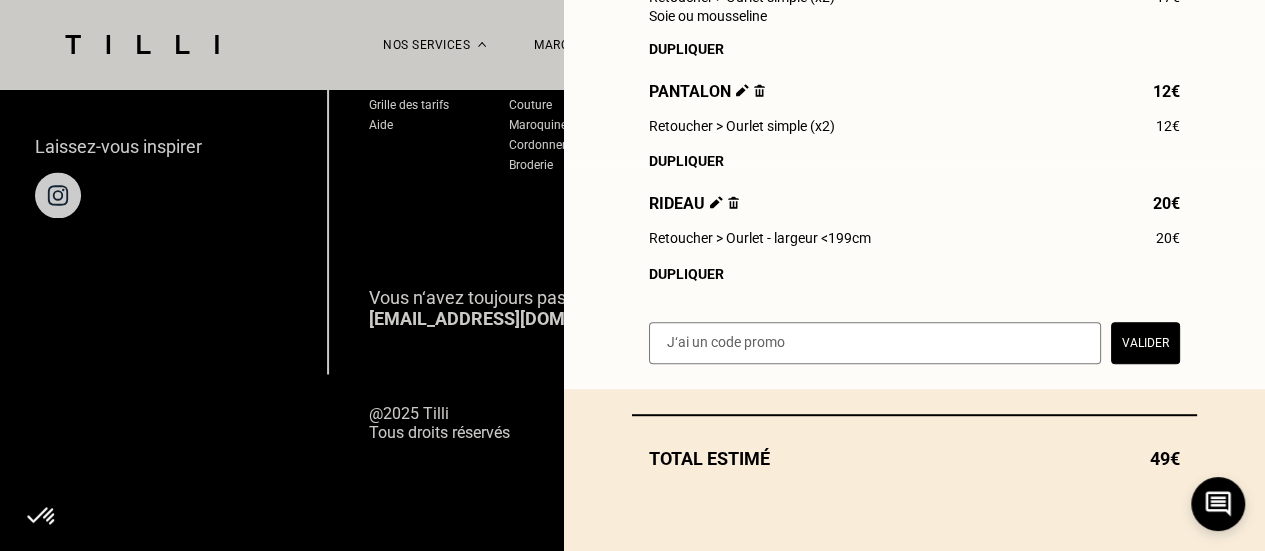 scroll, scrollTop: 1475, scrollLeft: 0, axis: vertical 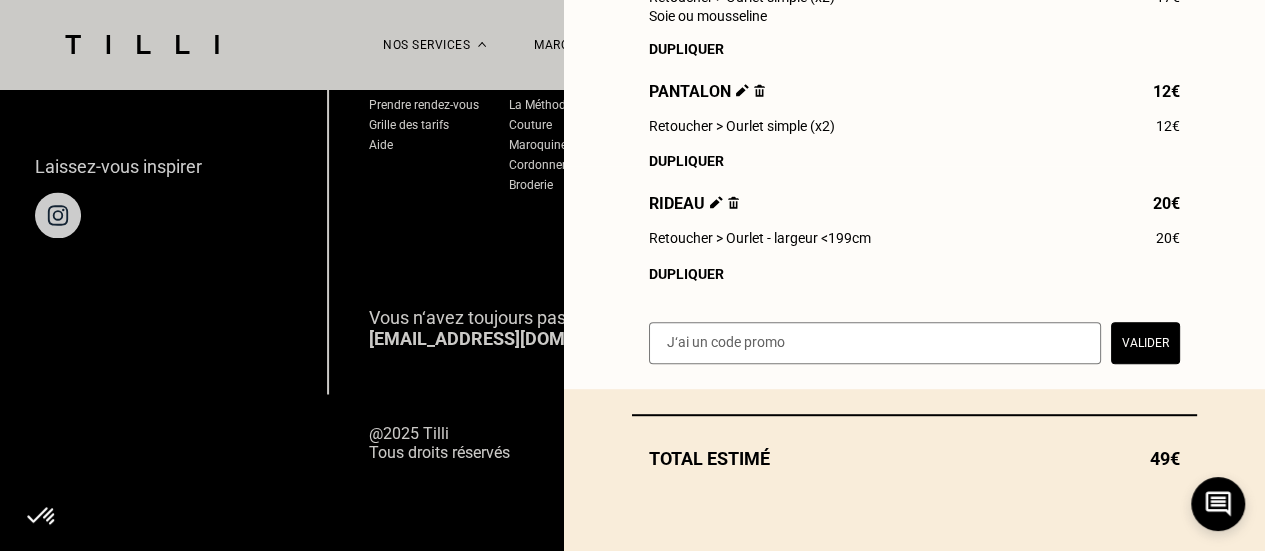 select on "FR" 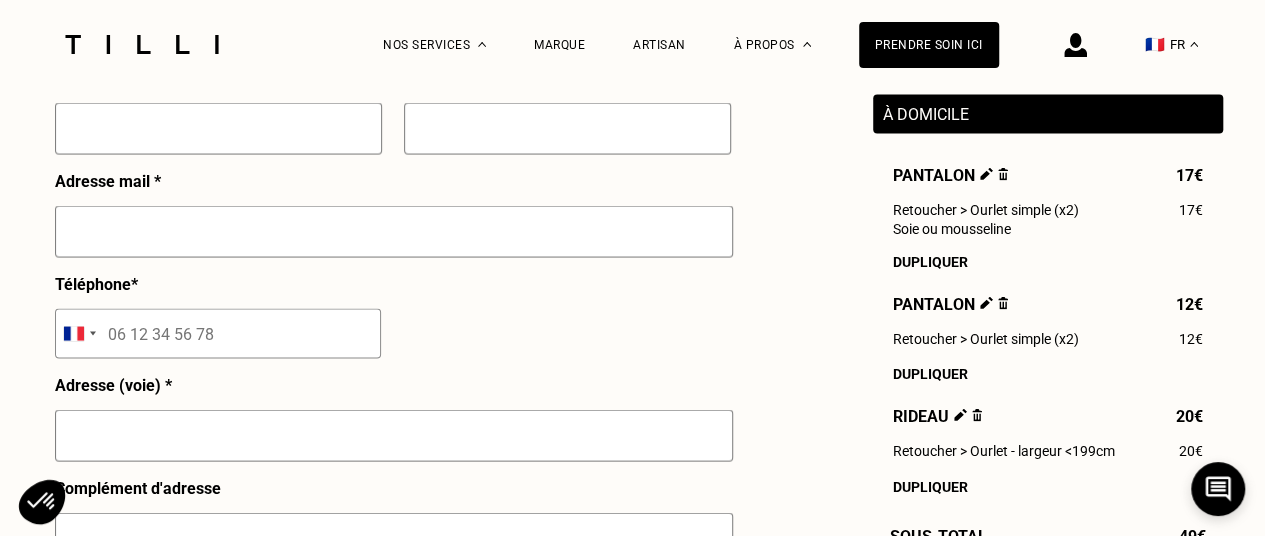 scroll, scrollTop: 2000, scrollLeft: 0, axis: vertical 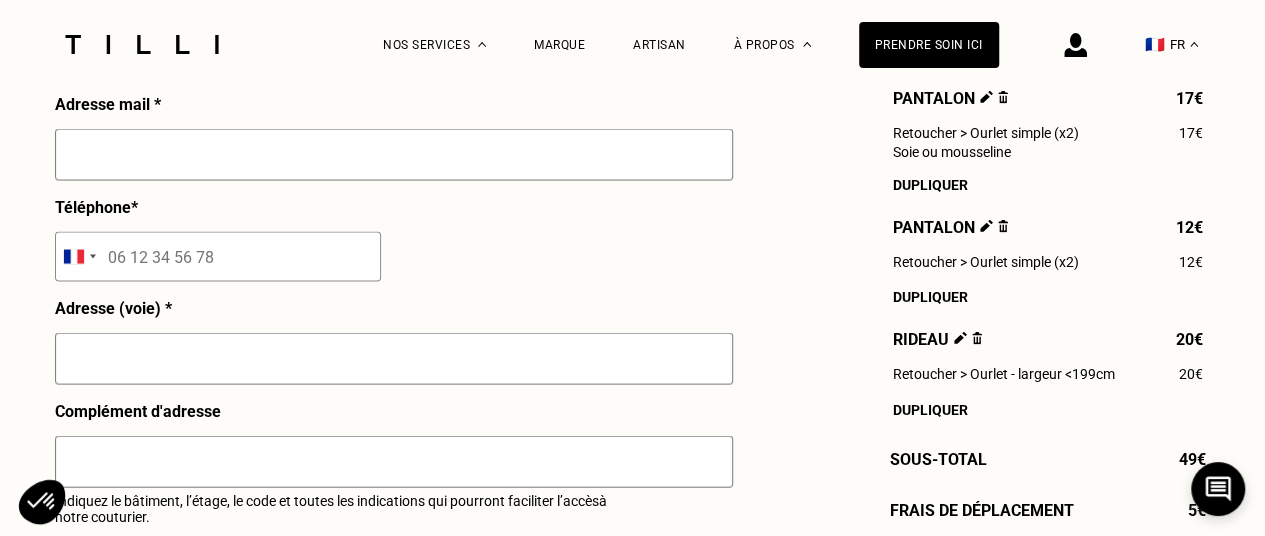 click at bounding box center (977, 338) 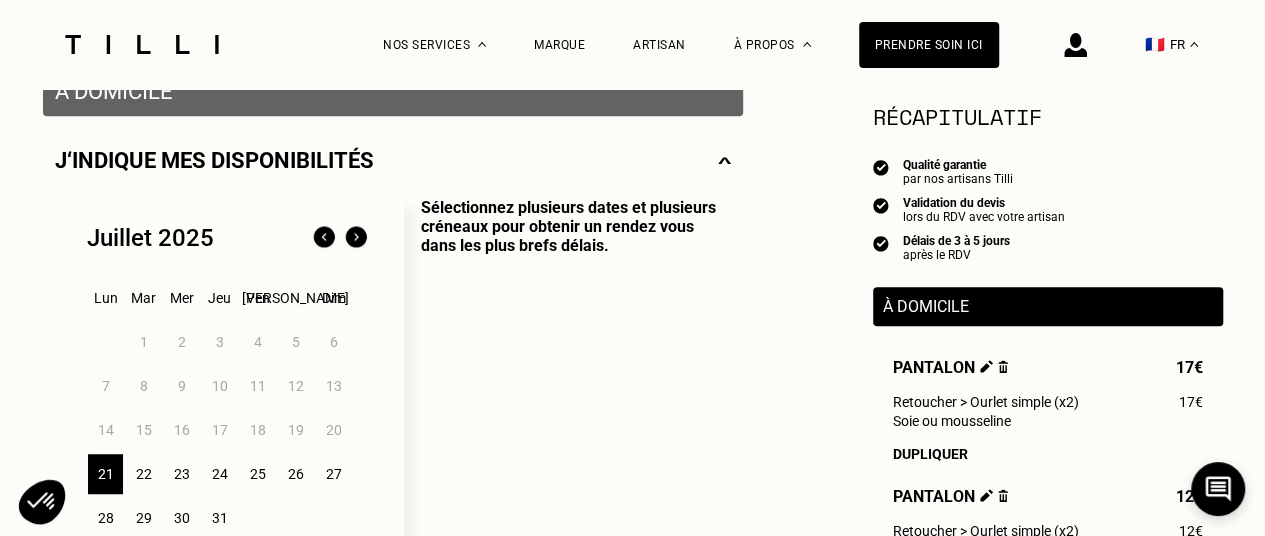 scroll, scrollTop: 600, scrollLeft: 0, axis: vertical 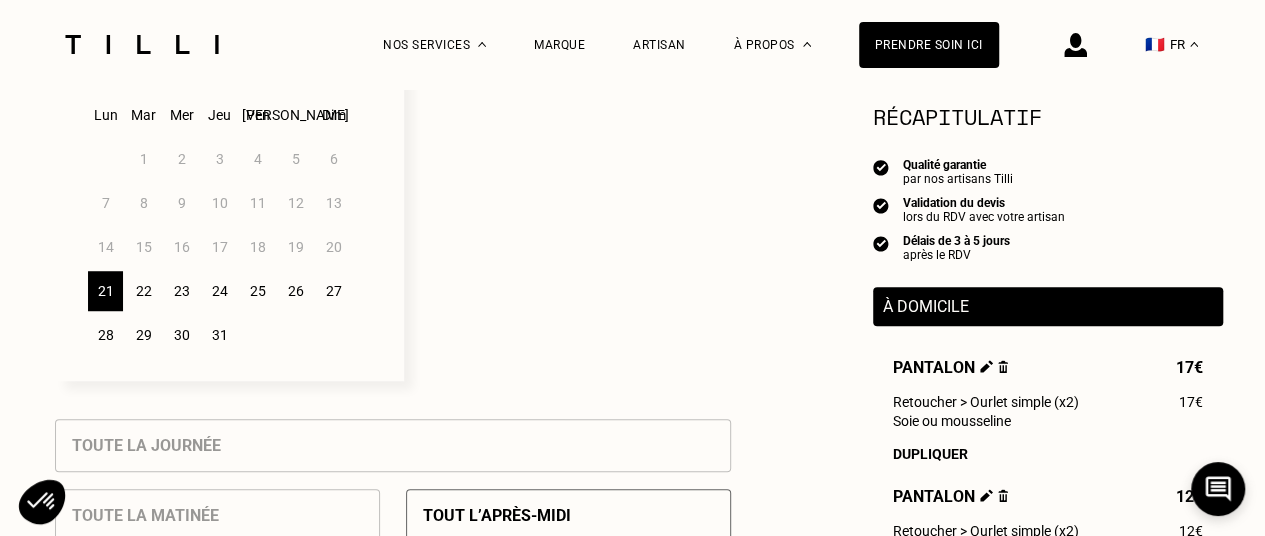click on "23" at bounding box center (181, 291) 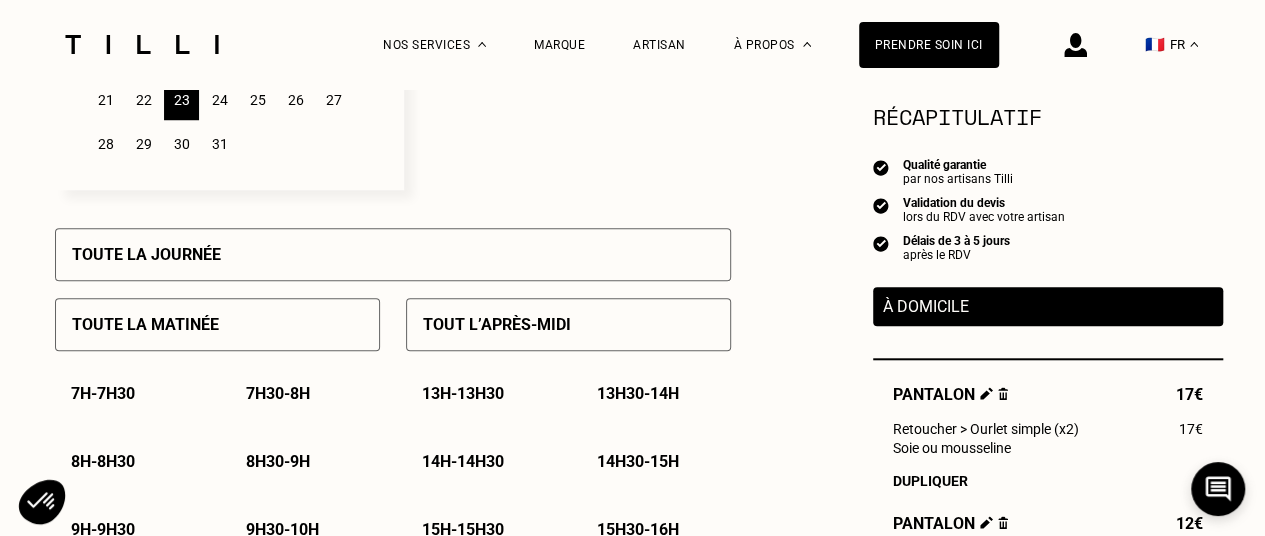 scroll, scrollTop: 800, scrollLeft: 0, axis: vertical 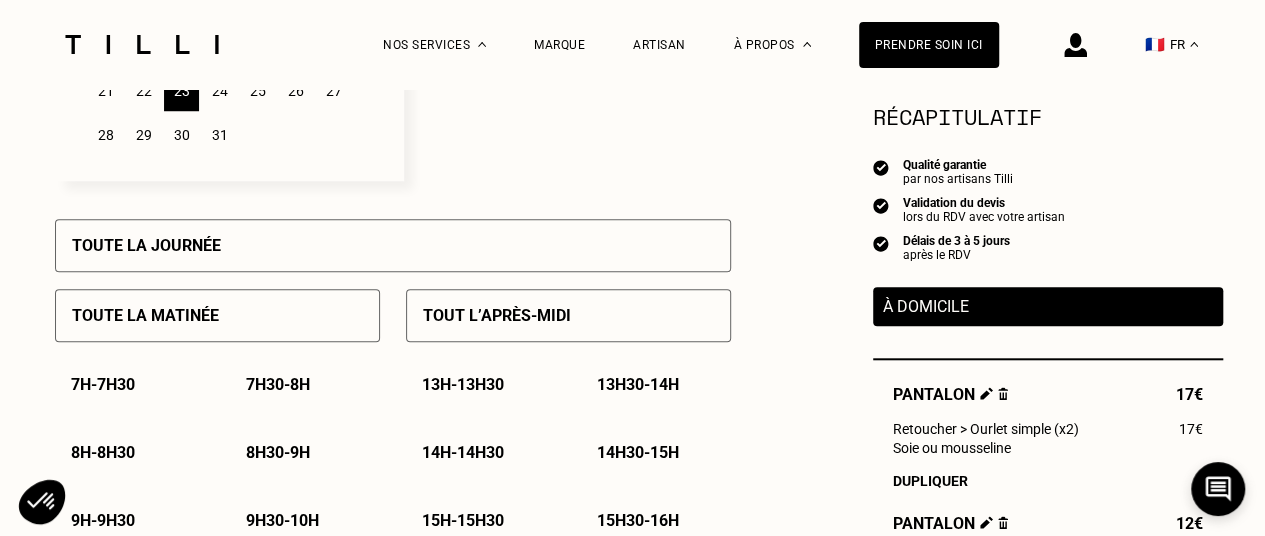 click on "Tout l’après-midi" at bounding box center (497, 315) 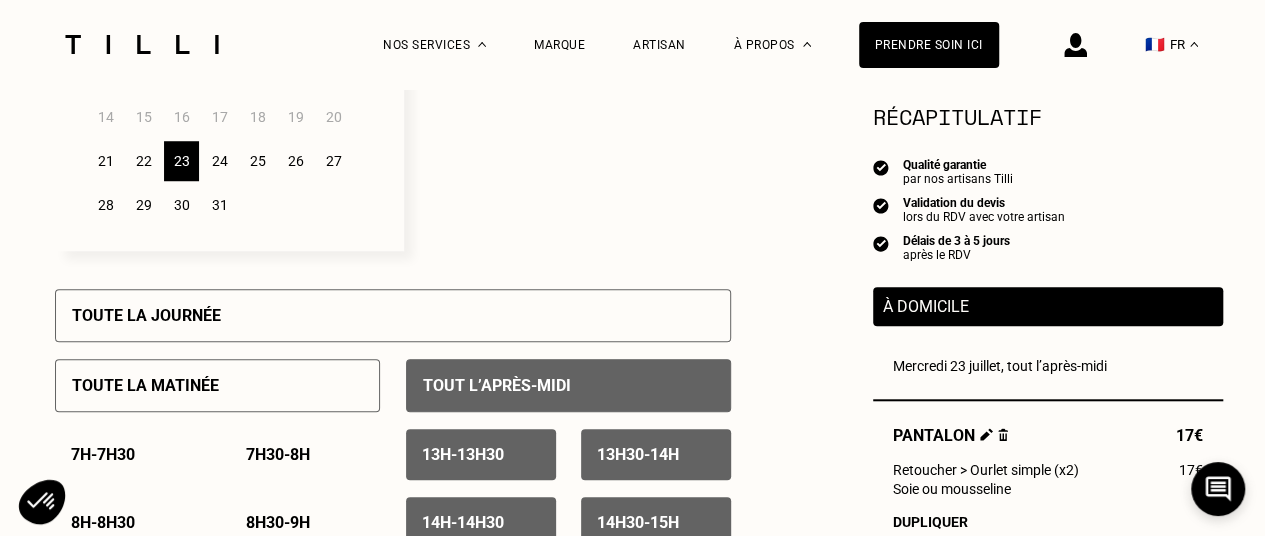 scroll, scrollTop: 700, scrollLeft: 0, axis: vertical 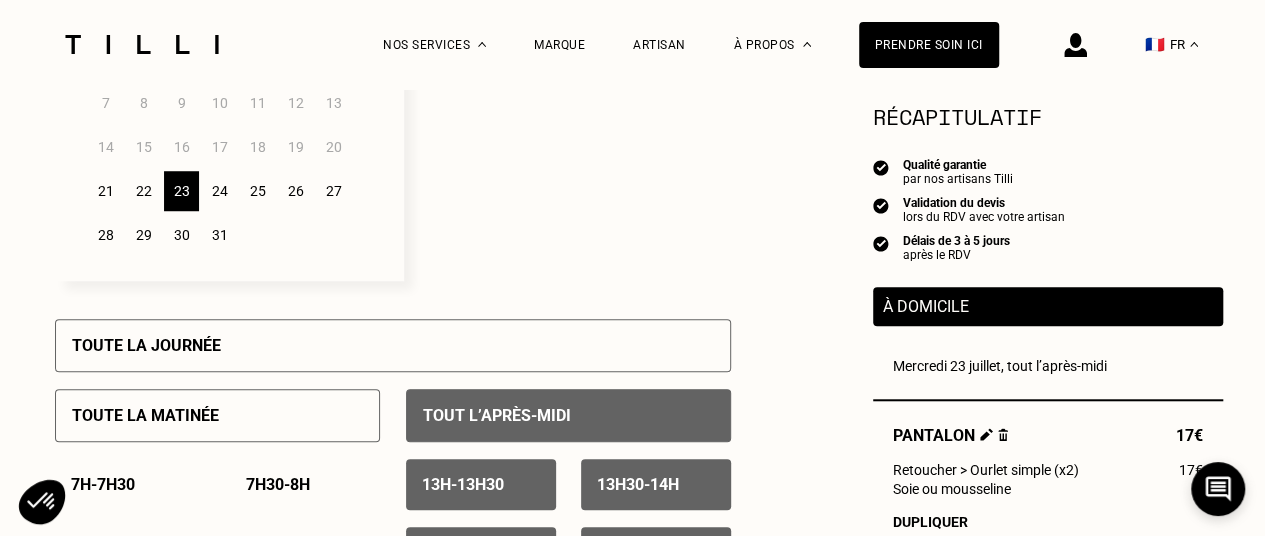 click on "24" at bounding box center [219, 191] 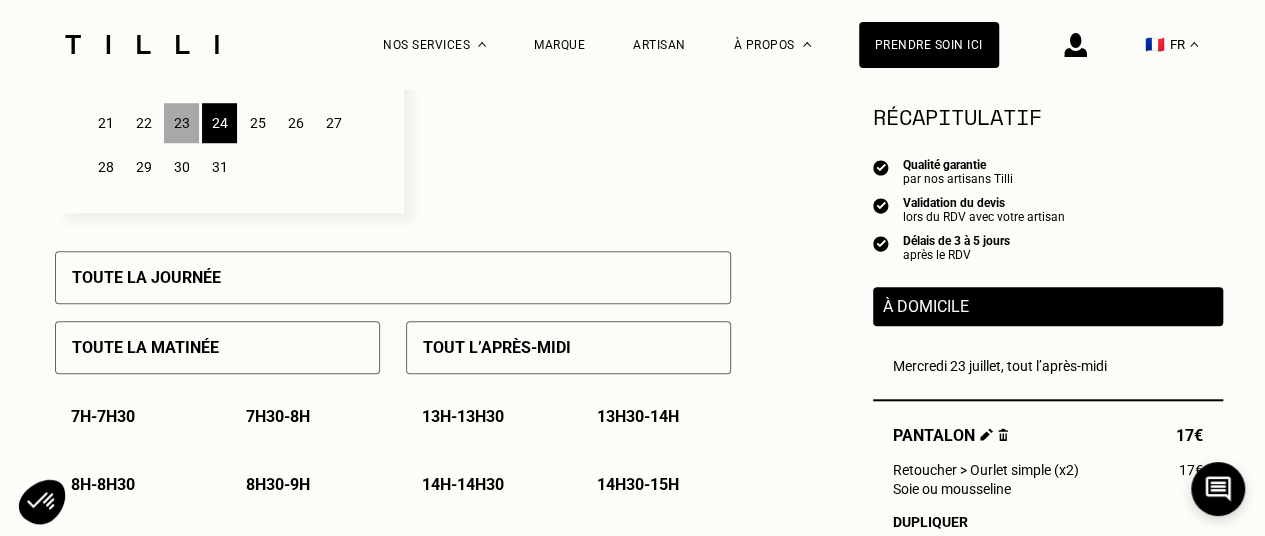 scroll, scrollTop: 800, scrollLeft: 0, axis: vertical 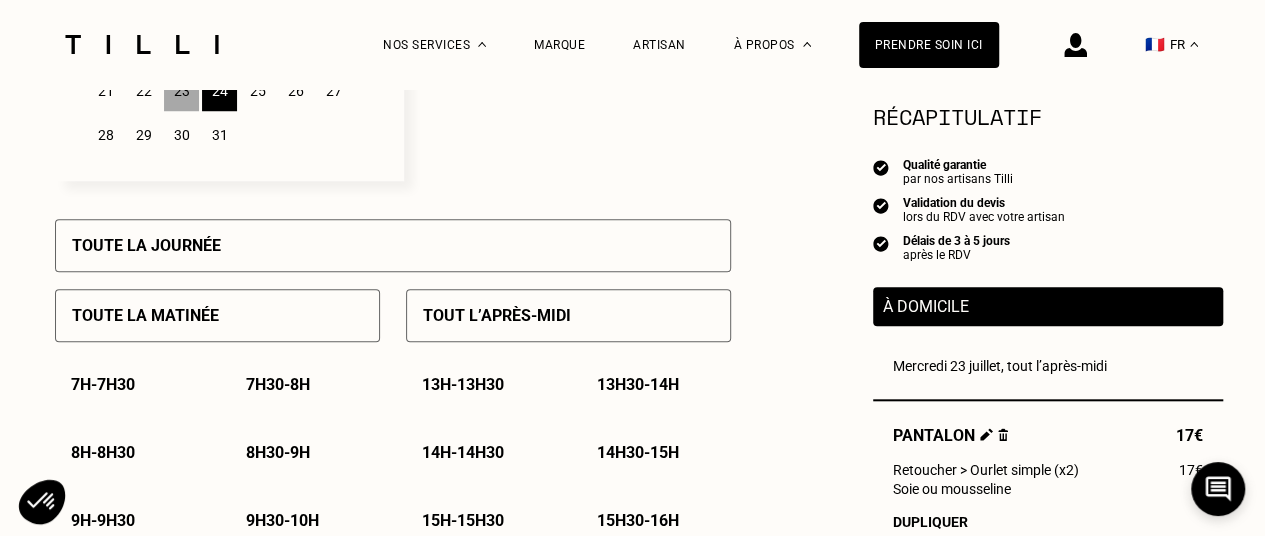 click on "Tout l’après-midi" at bounding box center (497, 315) 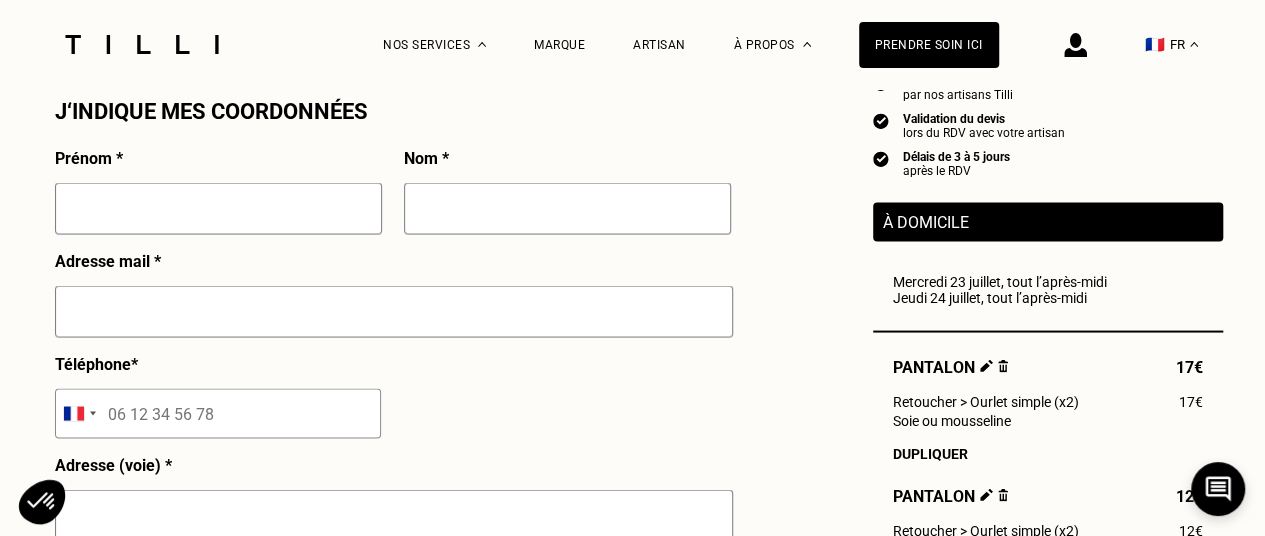 scroll, scrollTop: 1900, scrollLeft: 0, axis: vertical 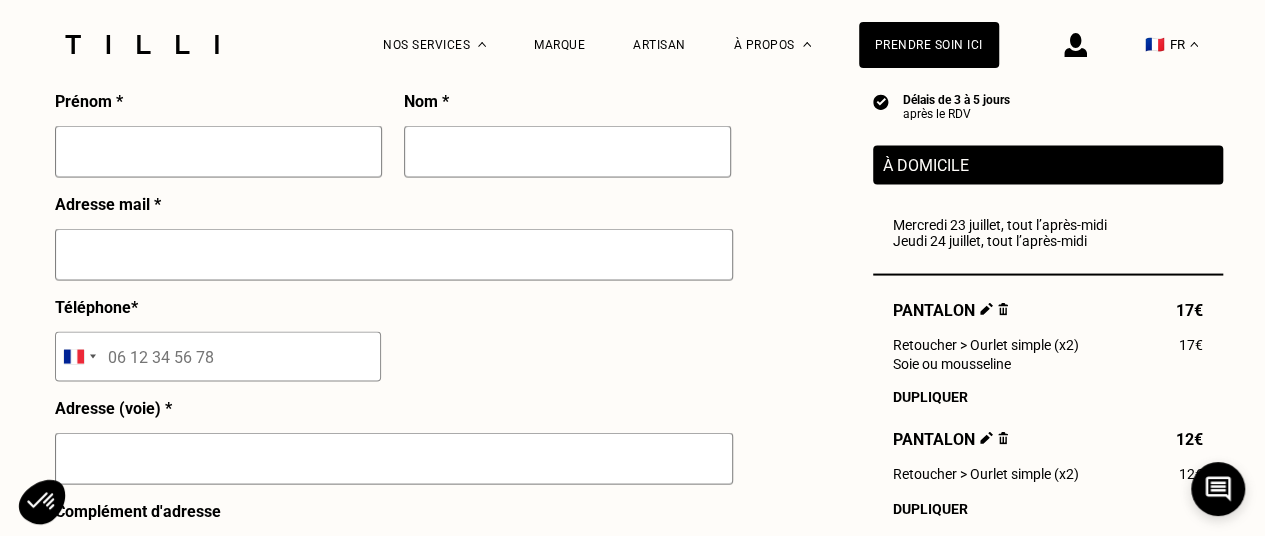 click on "Prénom *" at bounding box center (218, 143) 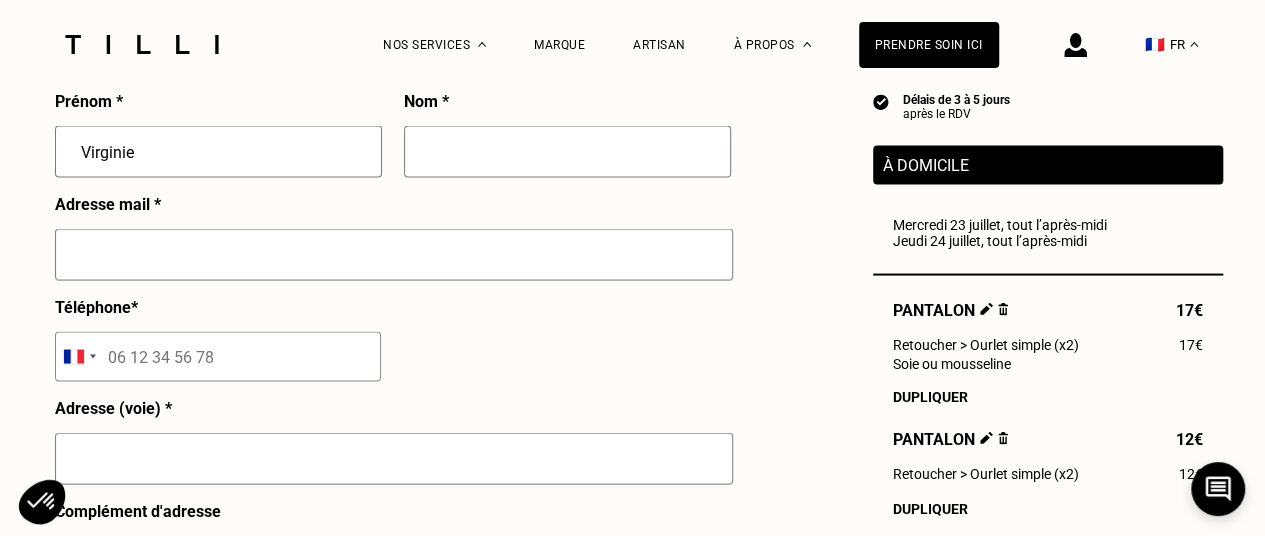 type on "Duvey" 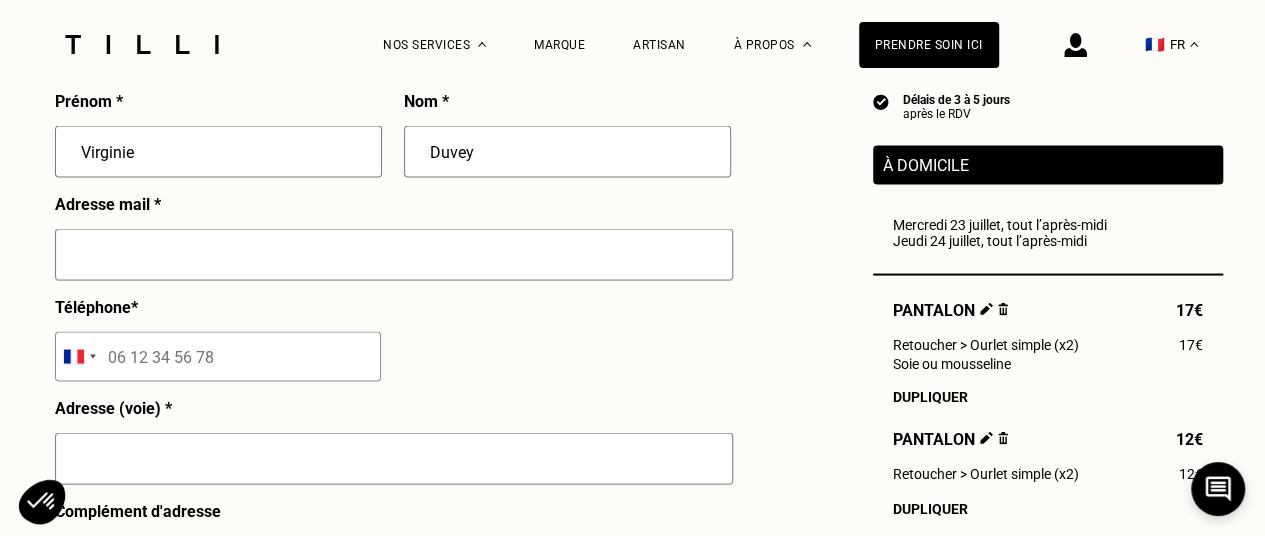 type on "[STREET_ADDRESS]" 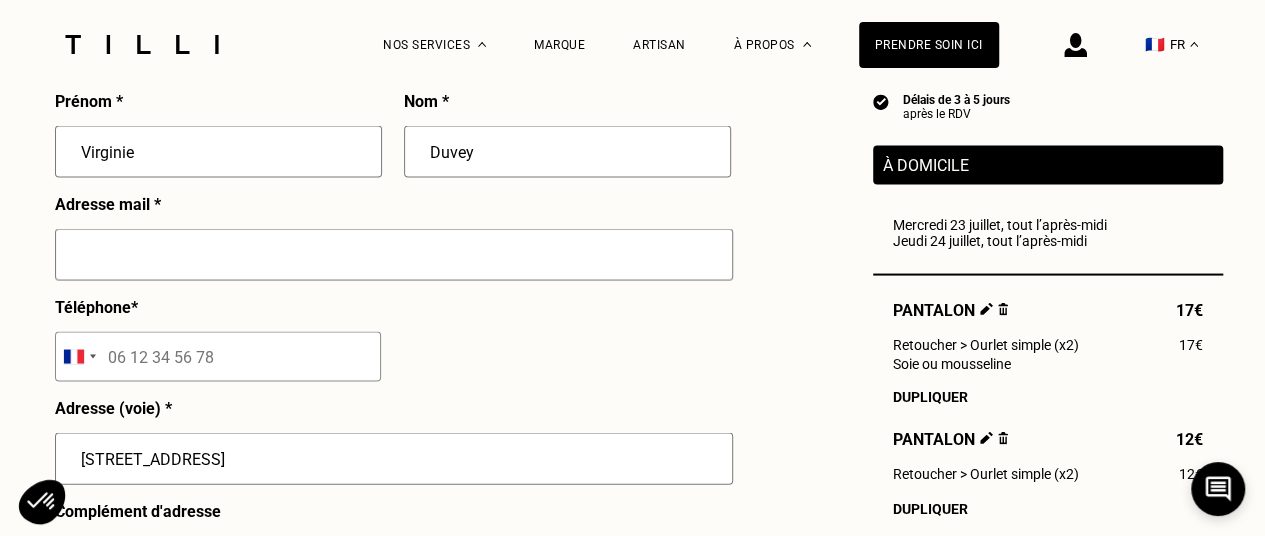 type on "[GEOGRAPHIC_DATA]" 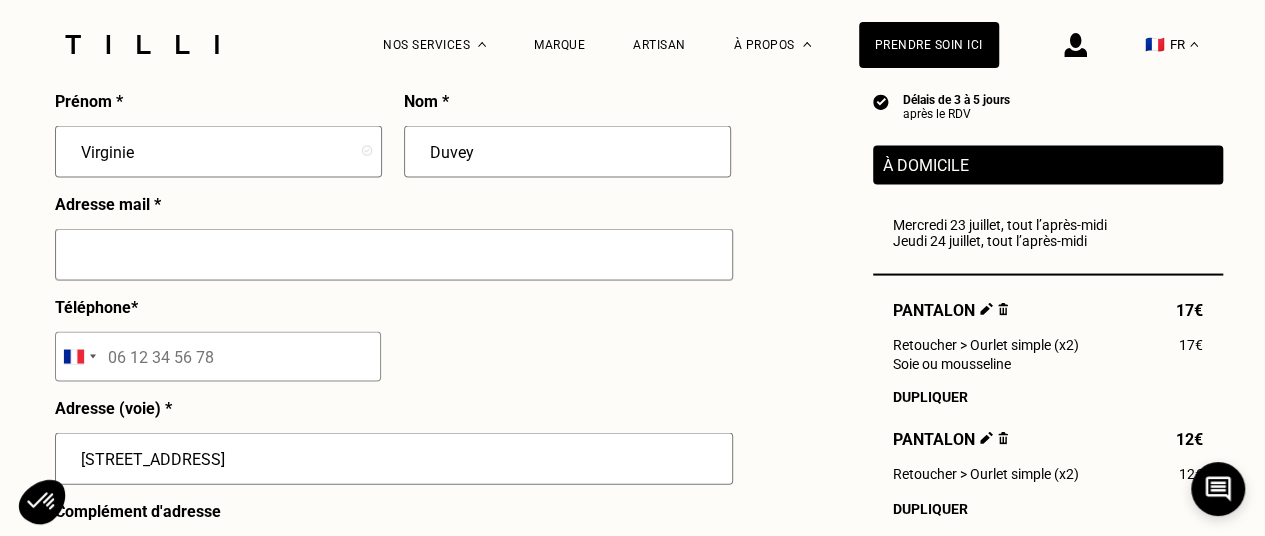 type on "[EMAIL_ADDRESS][DOMAIN_NAME]" 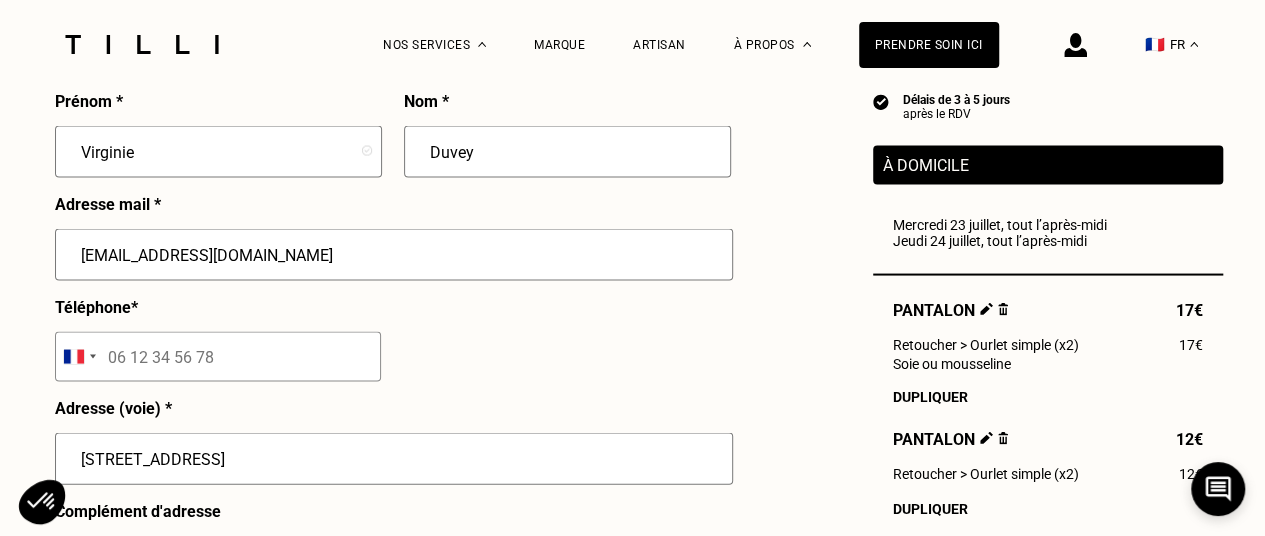 click at bounding box center [218, 357] 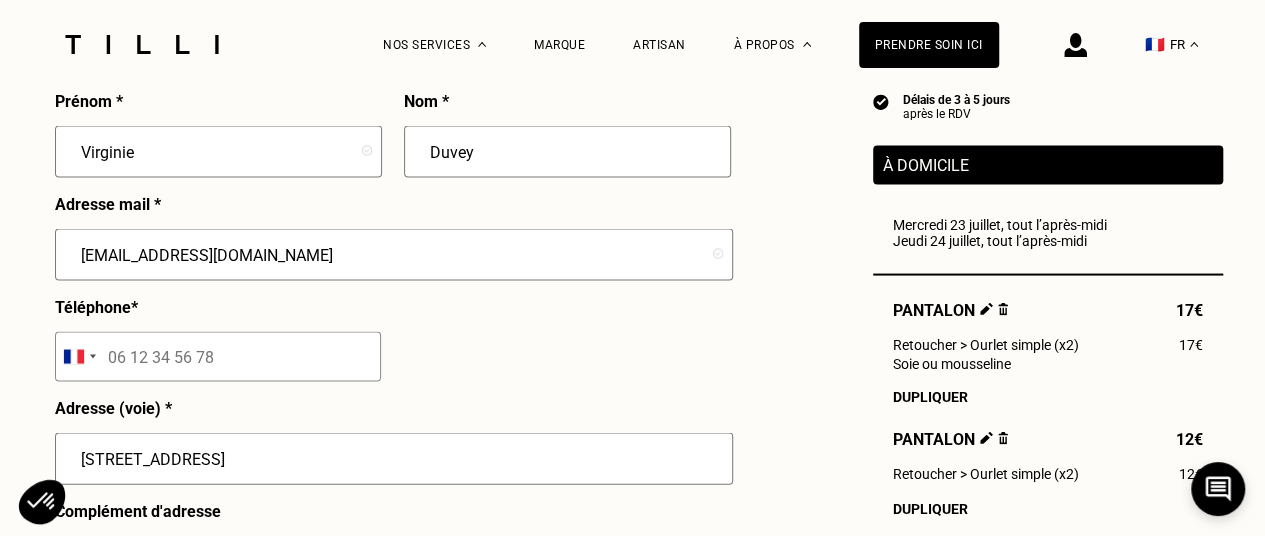 click at bounding box center (218, 357) 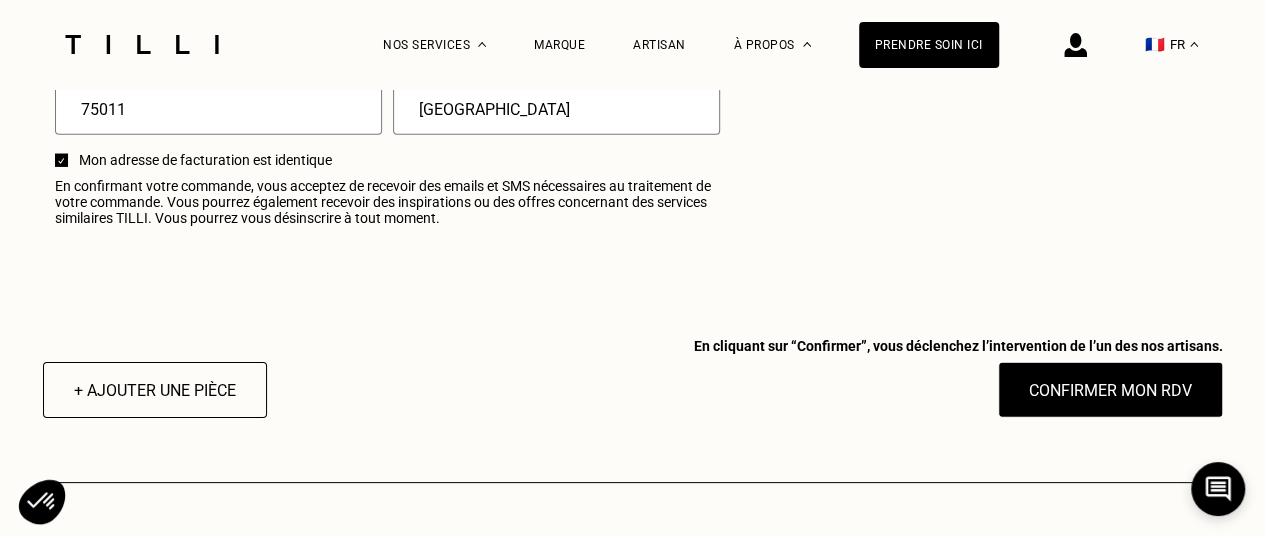 scroll, scrollTop: 2600, scrollLeft: 0, axis: vertical 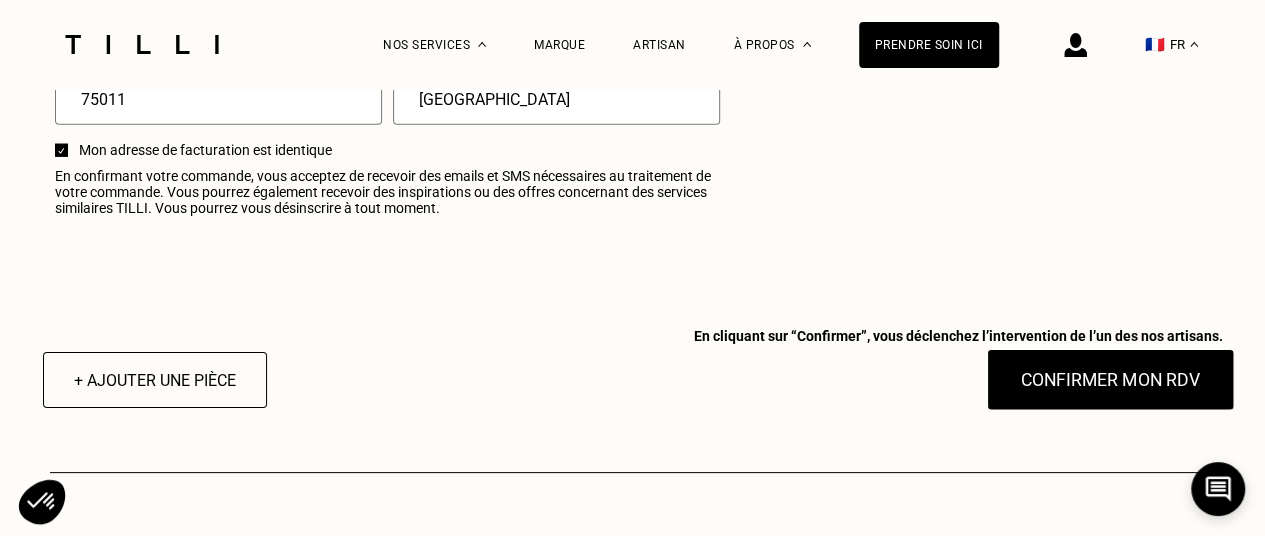 type on "06 83 66 03 27" 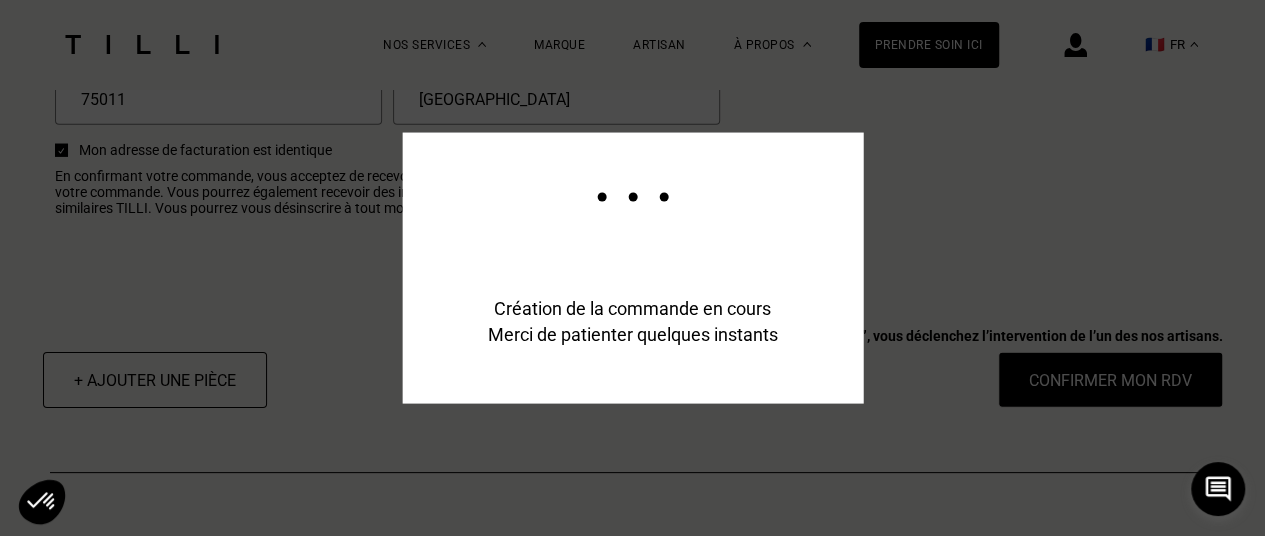 scroll, scrollTop: 2648, scrollLeft: 0, axis: vertical 